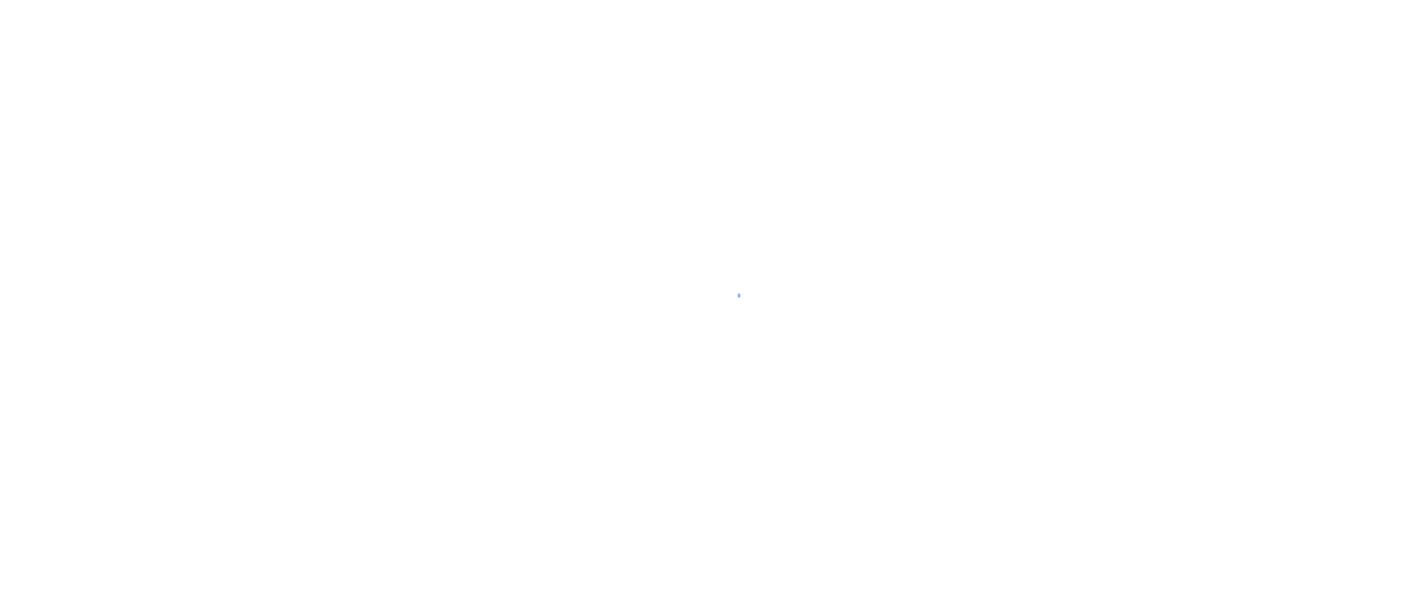 scroll, scrollTop: 0, scrollLeft: 0, axis: both 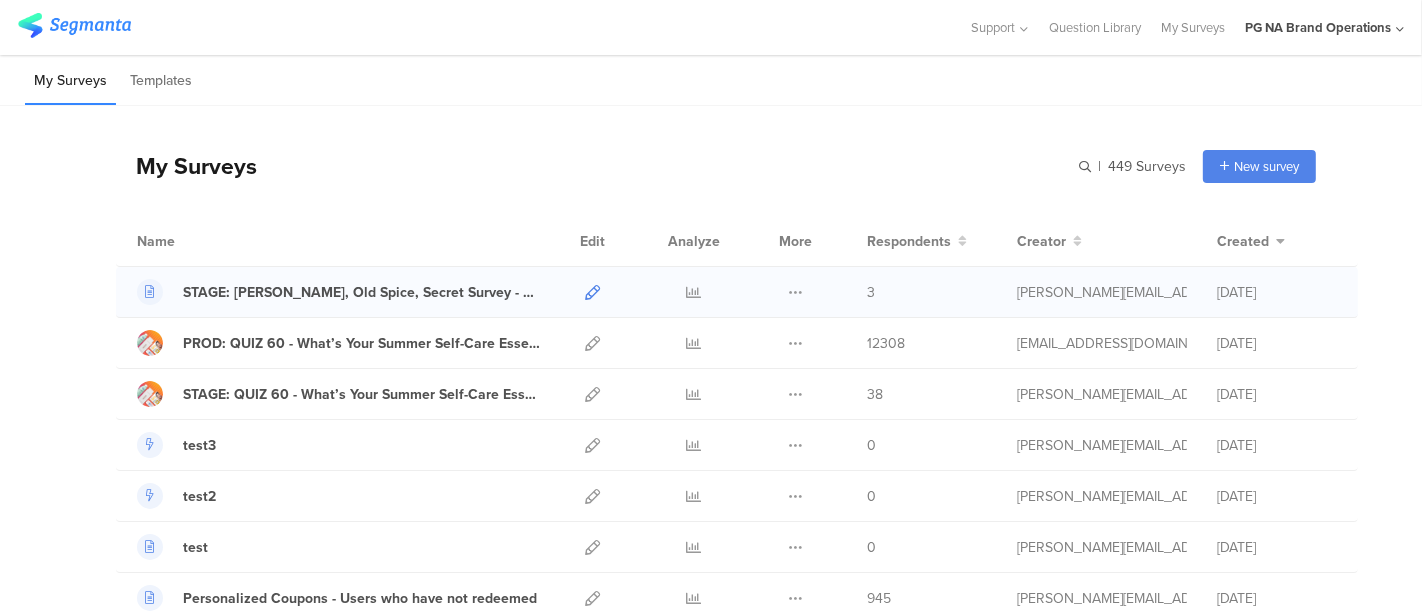 click at bounding box center (592, 292) 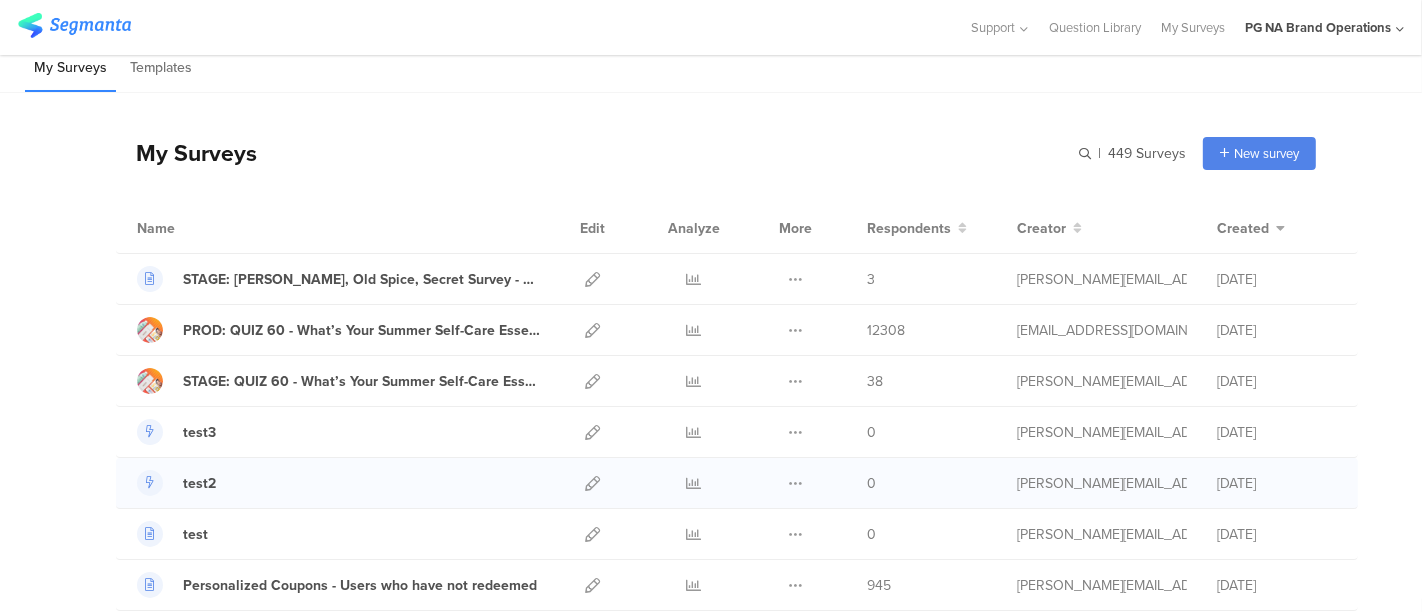 scroll, scrollTop: 0, scrollLeft: 0, axis: both 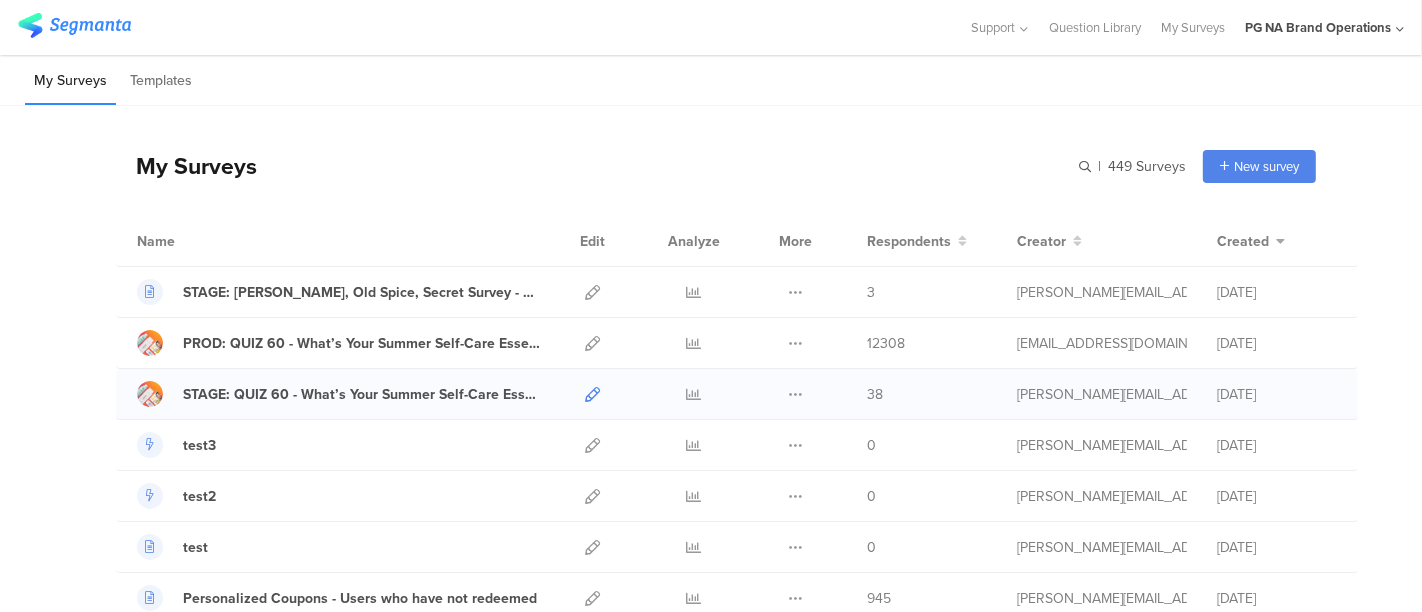 click at bounding box center [592, 394] 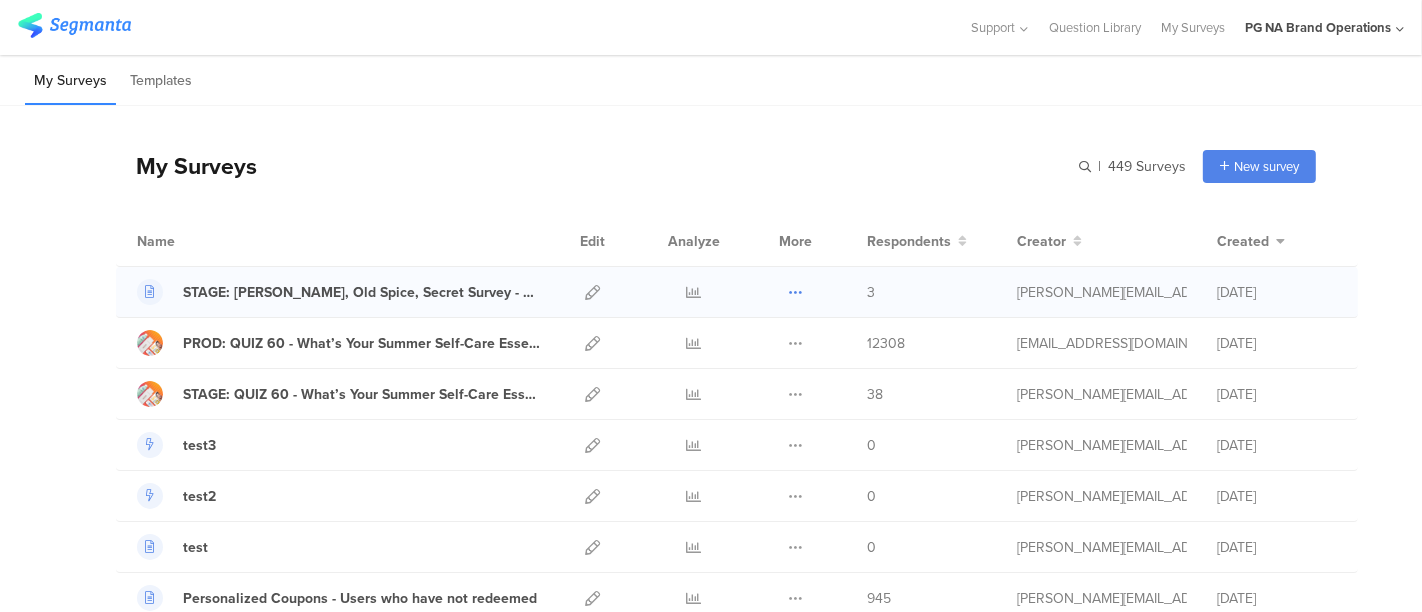 click at bounding box center (795, 292) 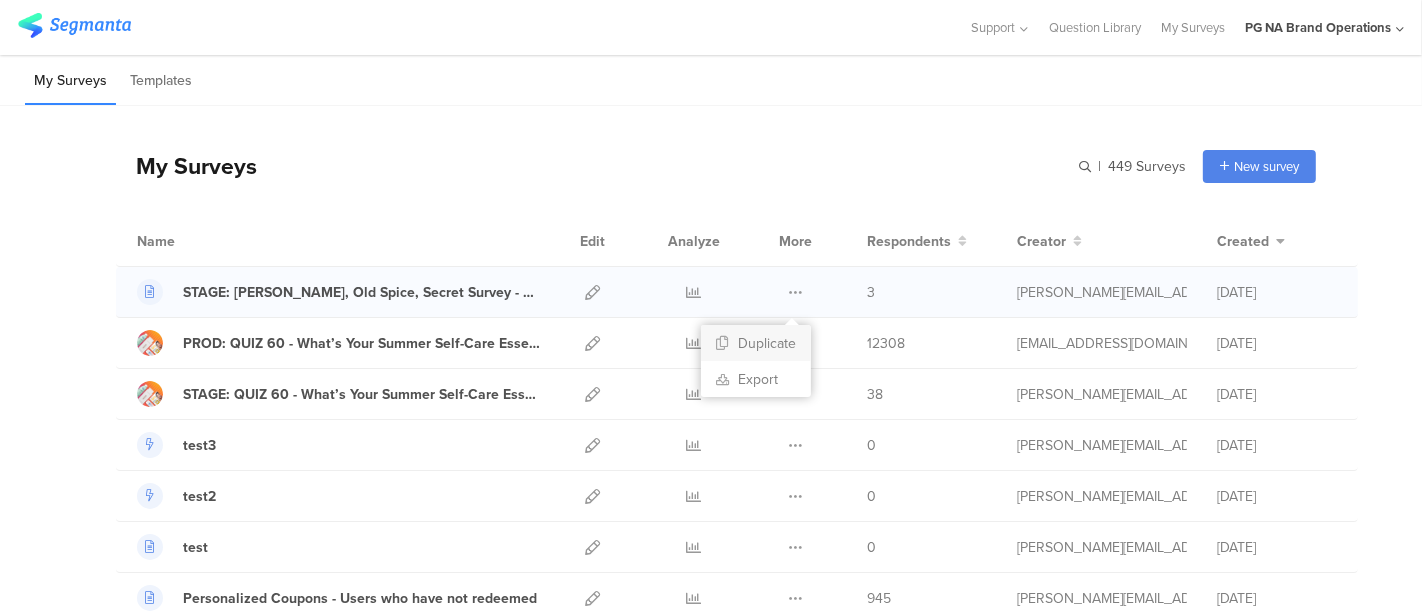 click on "Duplicate" at bounding box center [756, 343] 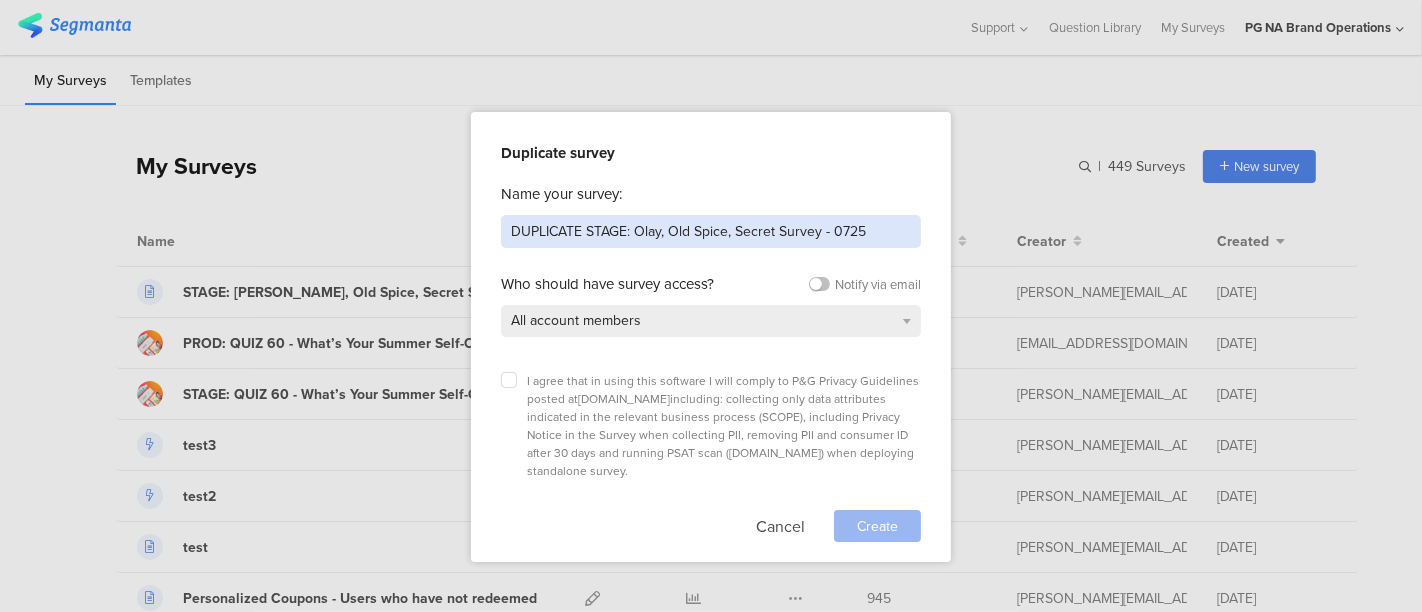 click on "DUPLICATE STAGE: Olay, Old Spice, Secret Survey - 0725" at bounding box center (711, 231) 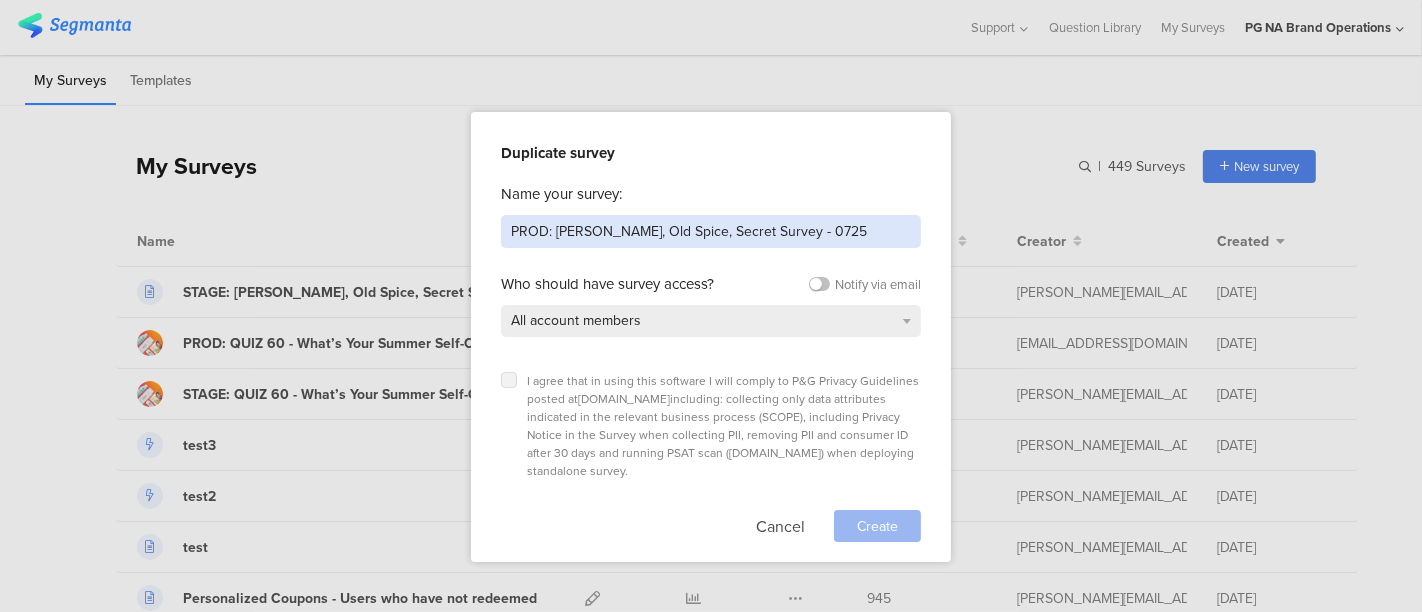type on "PROD: Olay, Old Spice, Secret Survey - 0725" 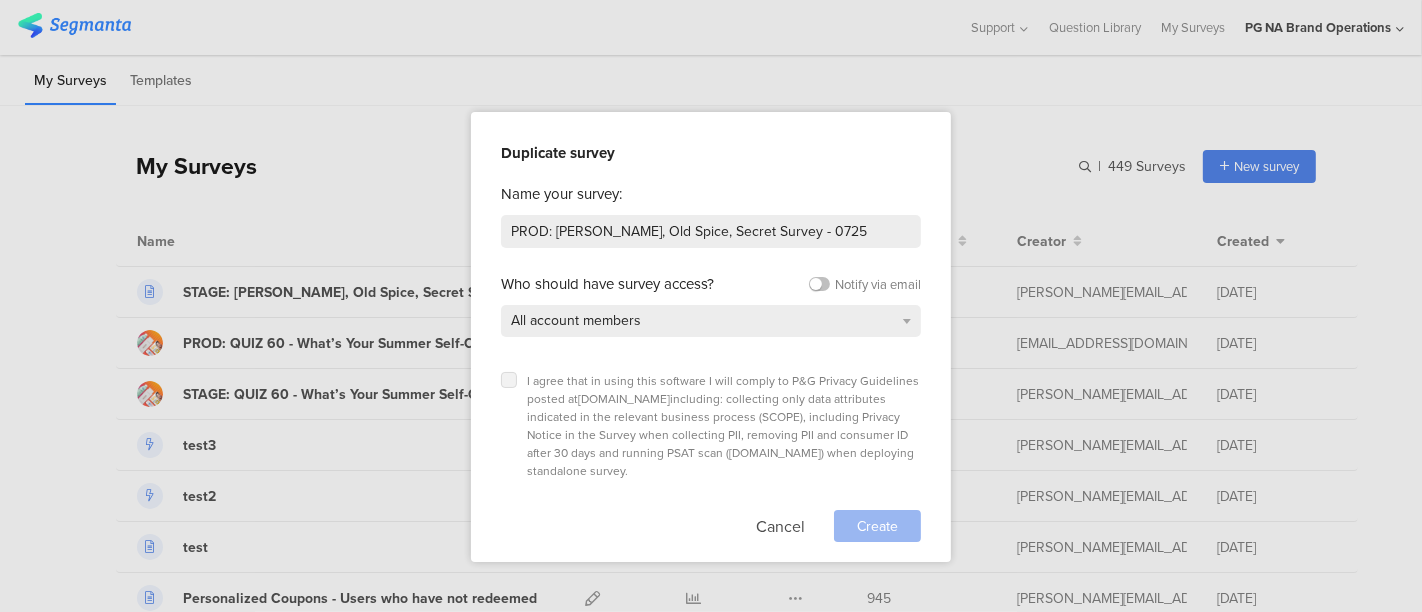 click at bounding box center [509, 380] 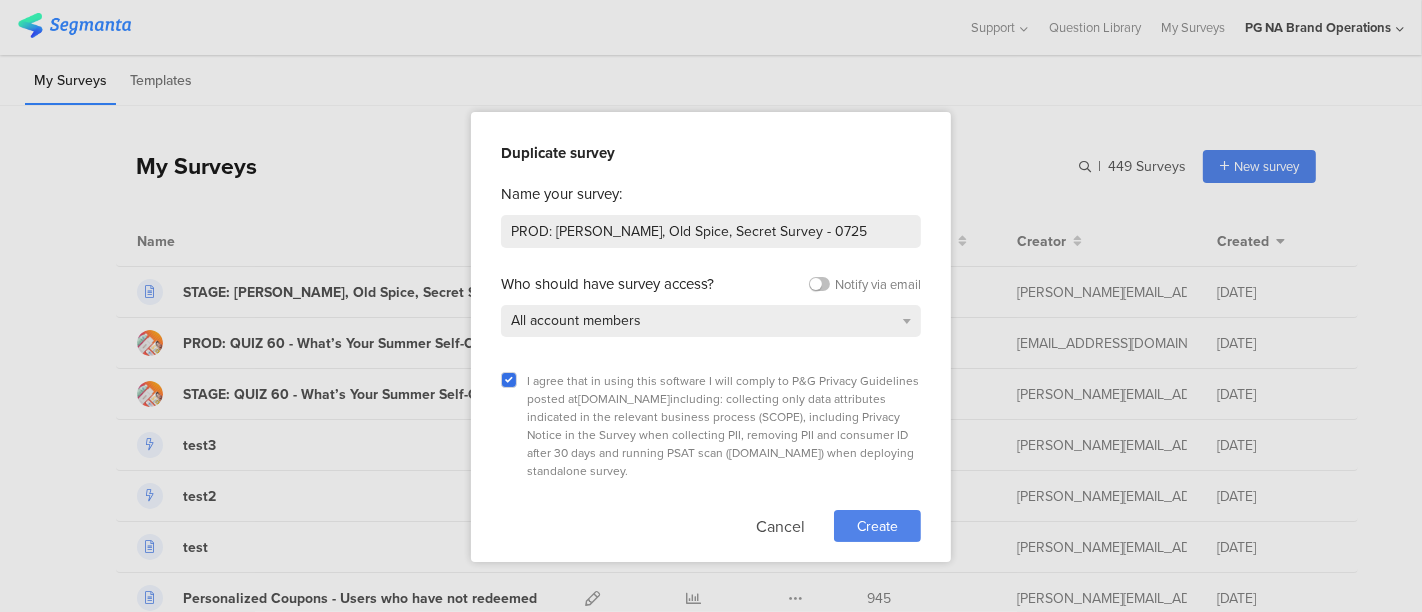click on "Create" at bounding box center (877, 526) 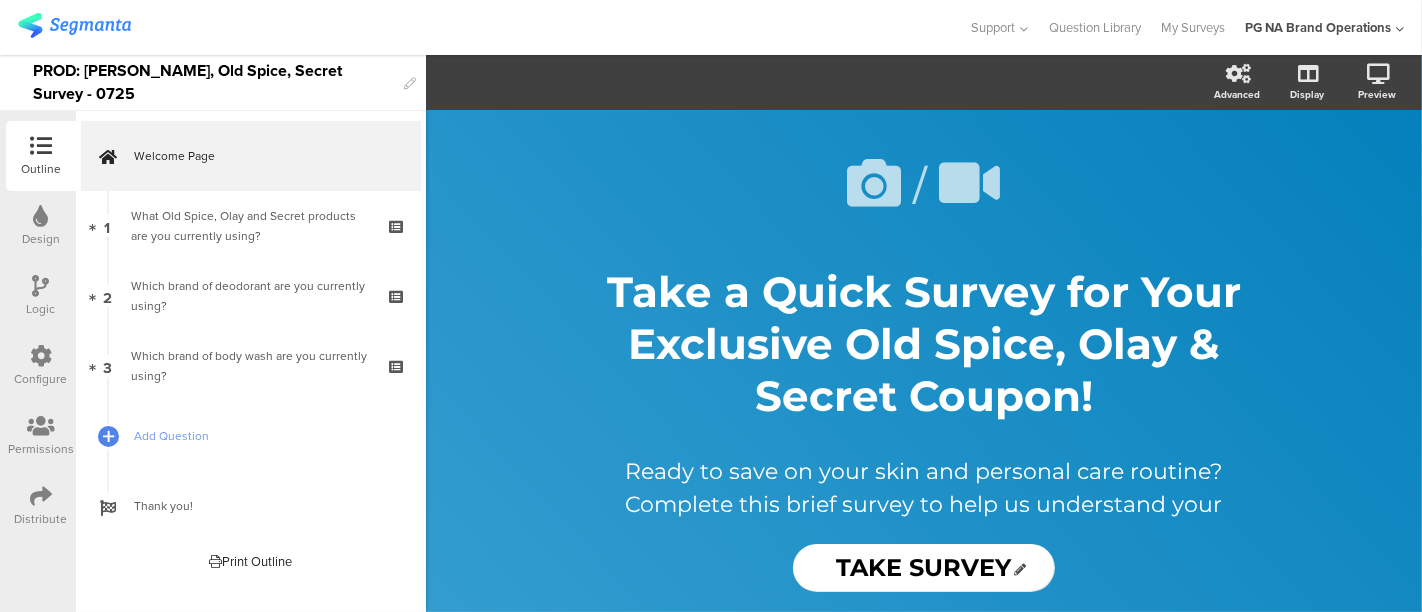 click on "Permissions" at bounding box center [41, 449] 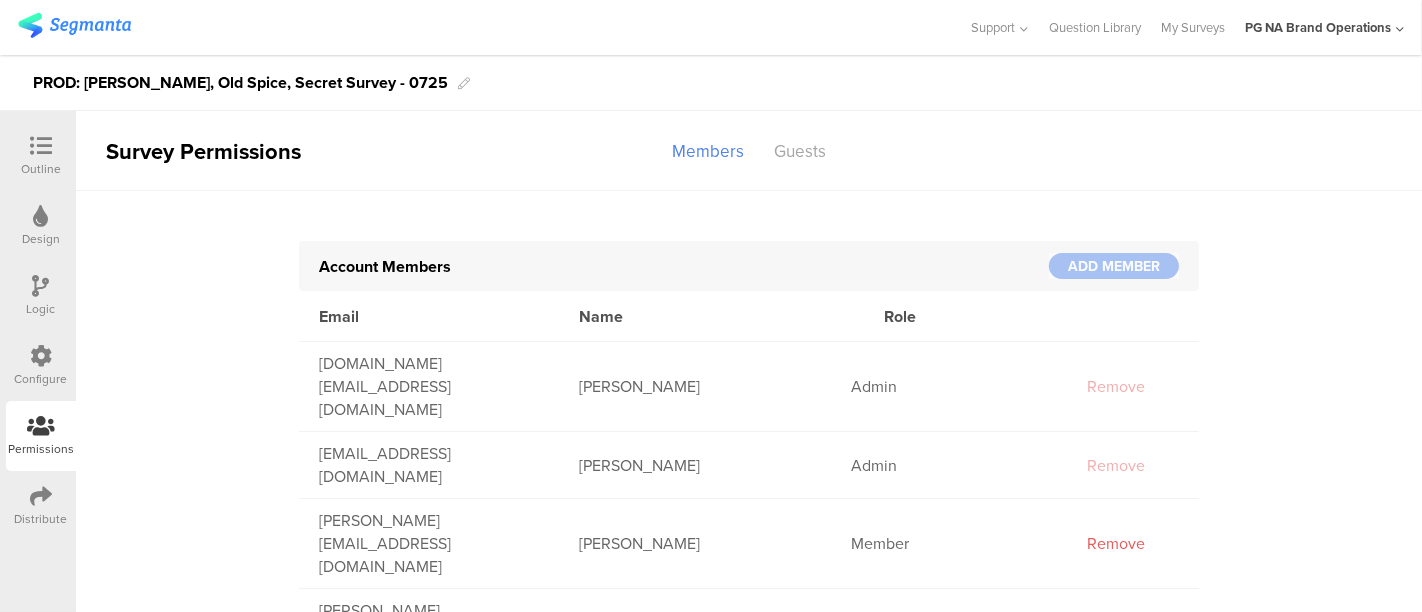 click at bounding box center [41, 356] 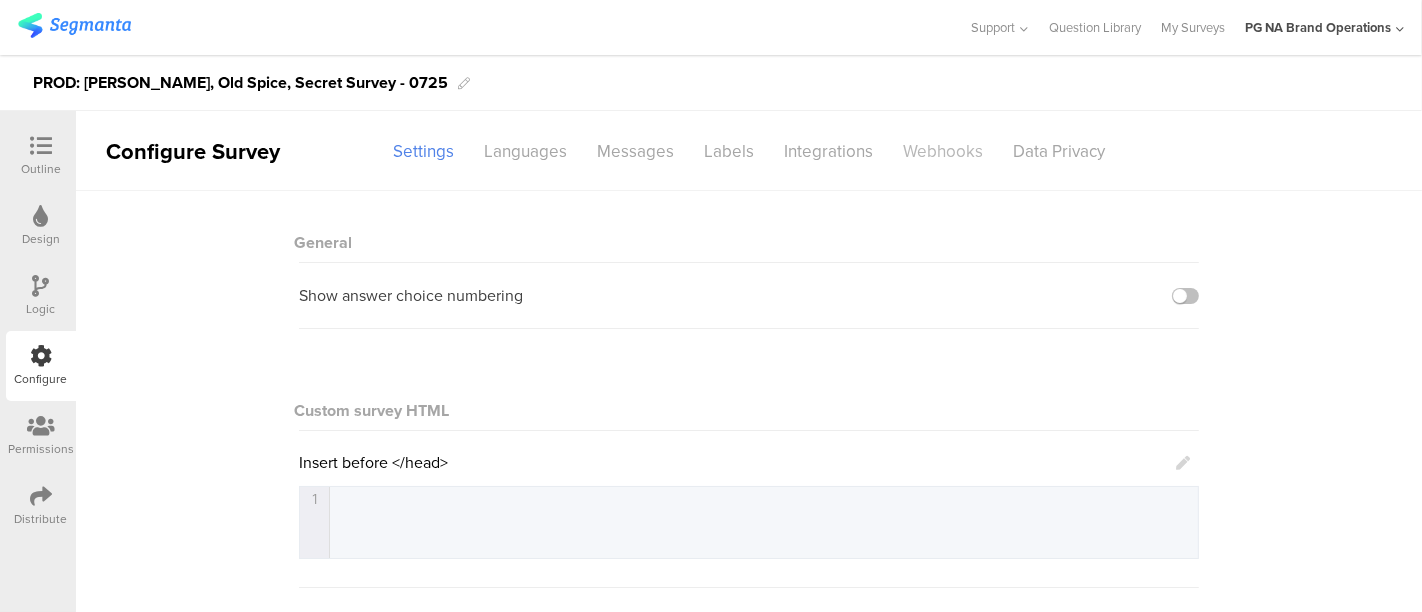 click on "Webhooks" at bounding box center [943, 151] 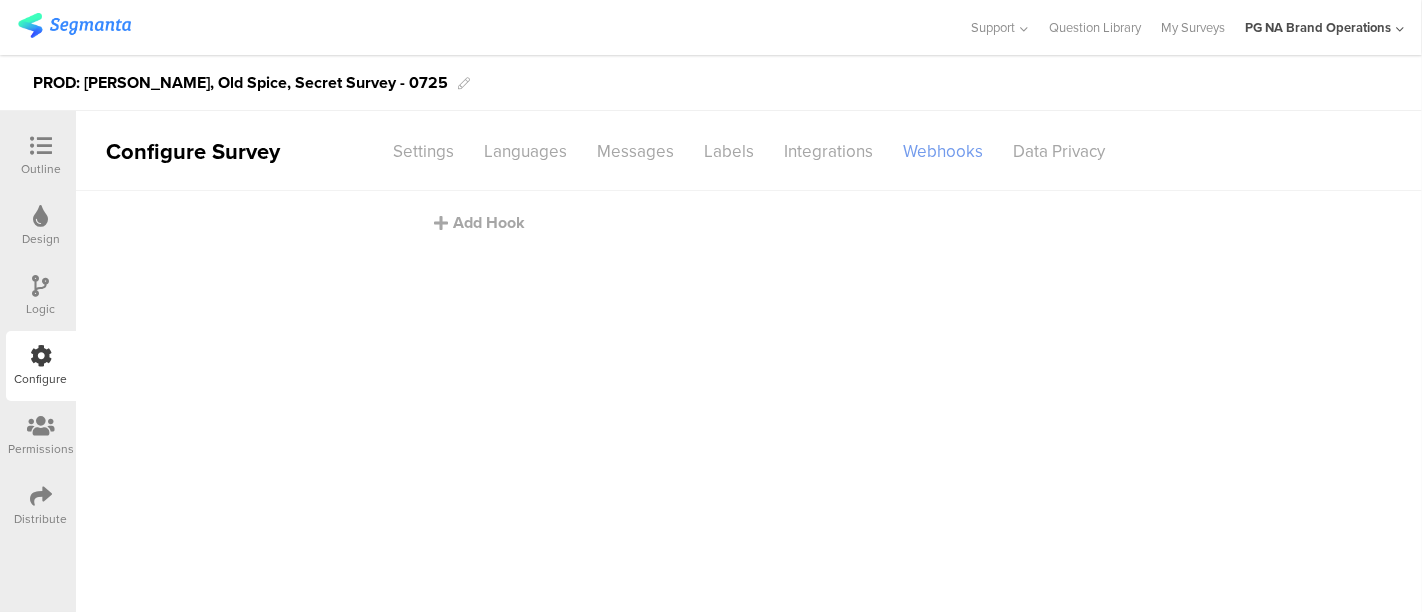 click on "Webhooks" at bounding box center [943, 151] 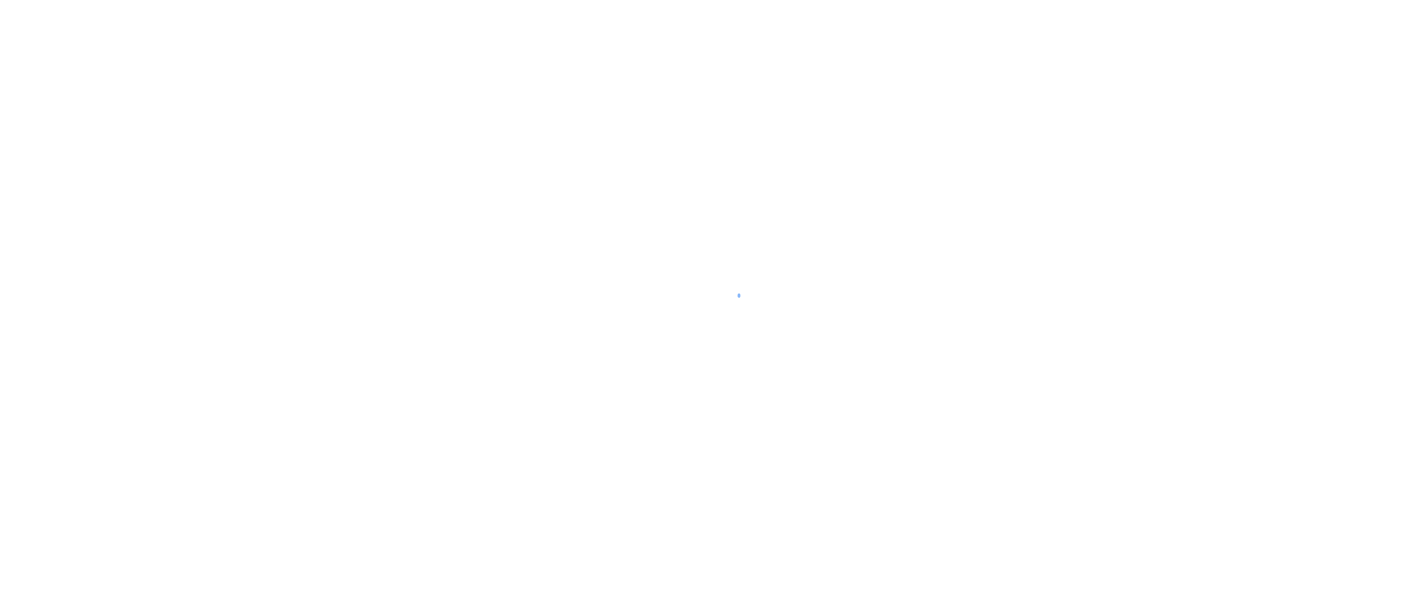 scroll, scrollTop: 0, scrollLeft: 0, axis: both 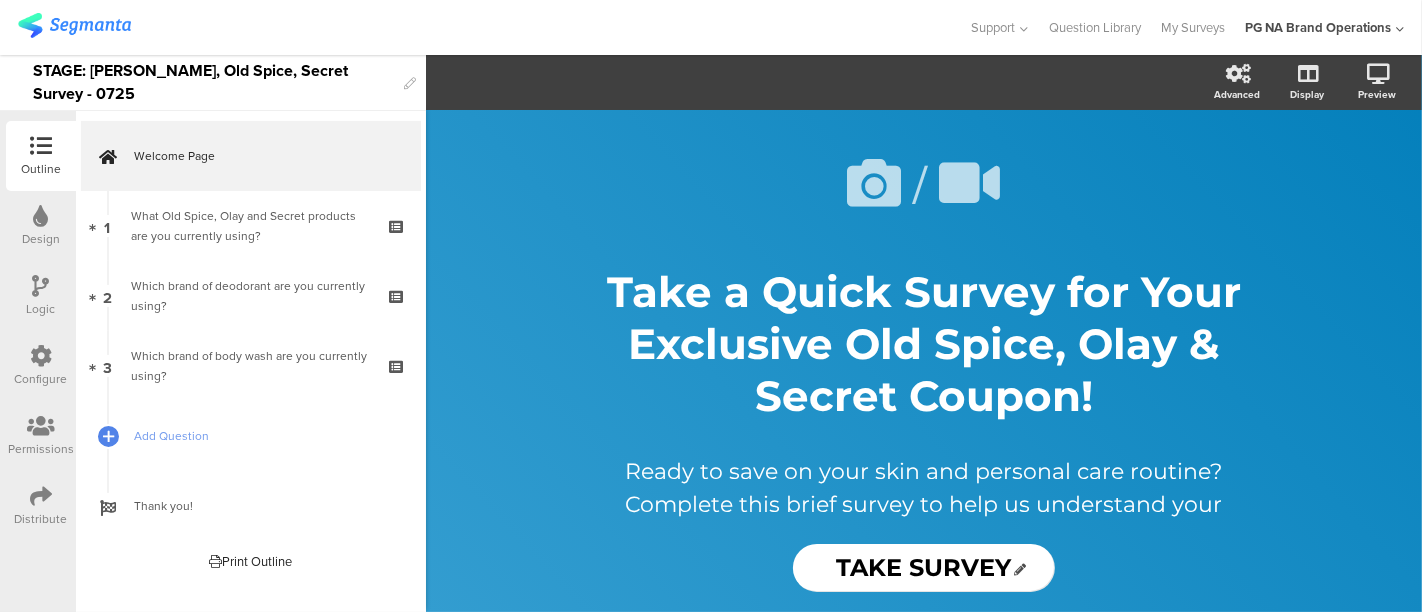 click on "Configure" at bounding box center (41, 379) 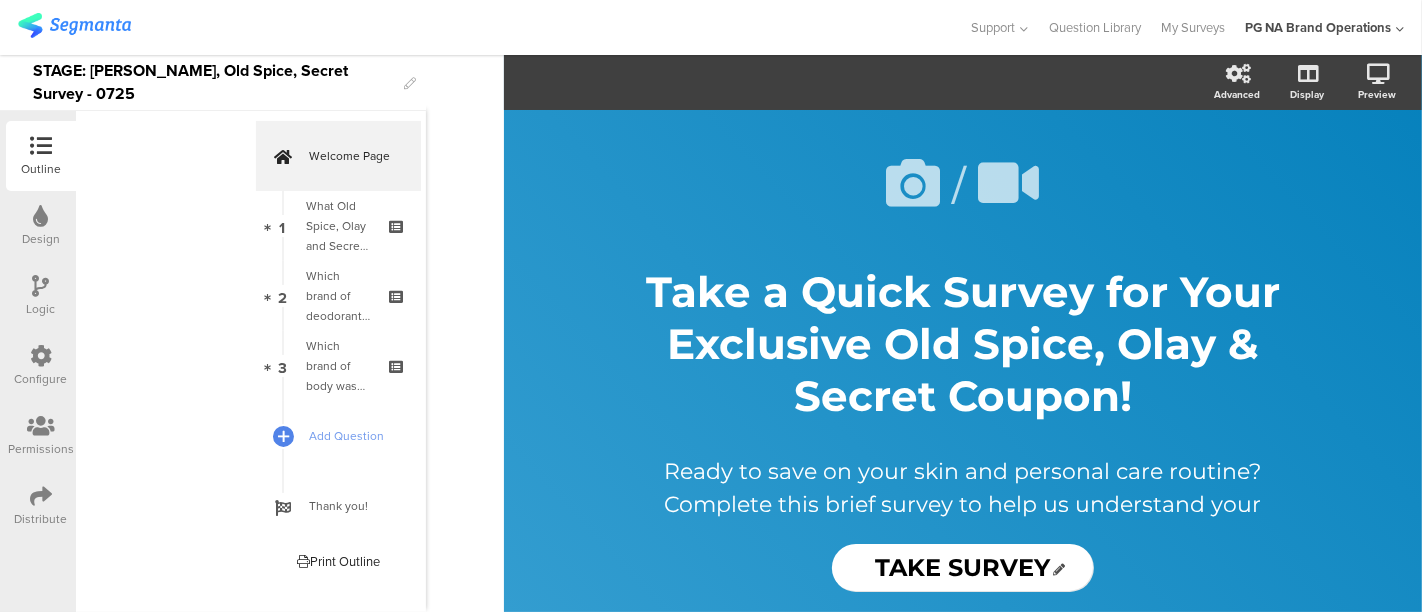 click on "Configure" at bounding box center [41, 379] 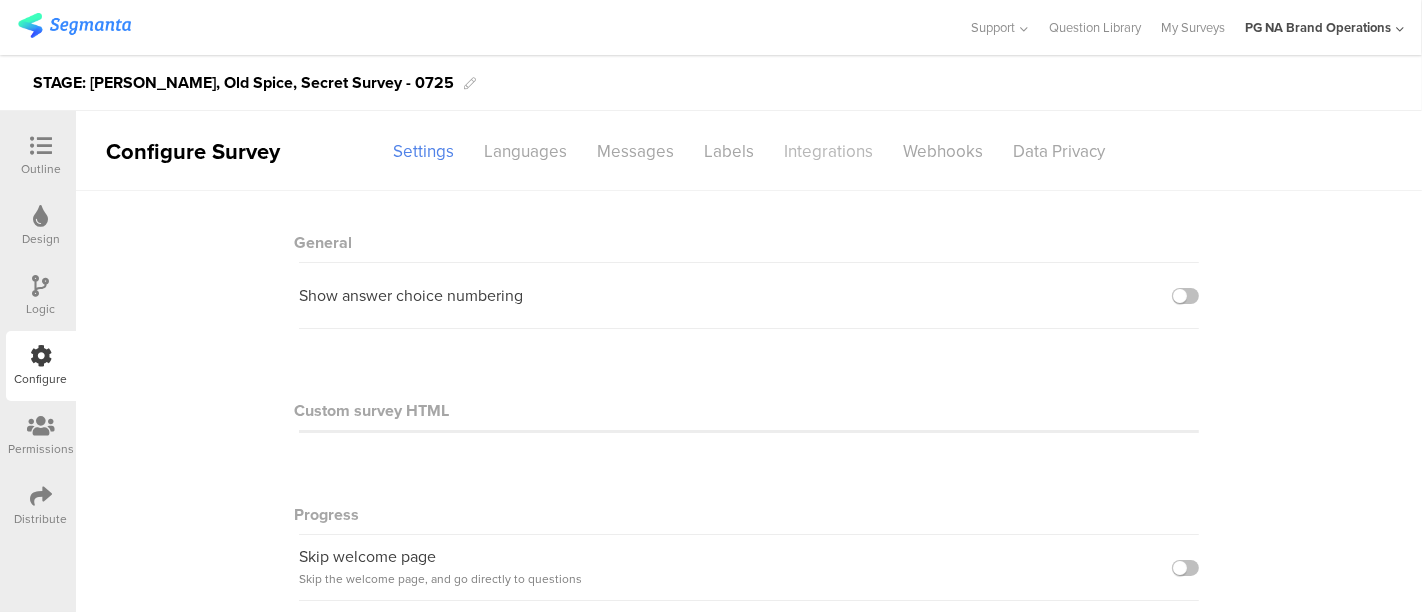 click on "Integrations" at bounding box center [828, 151] 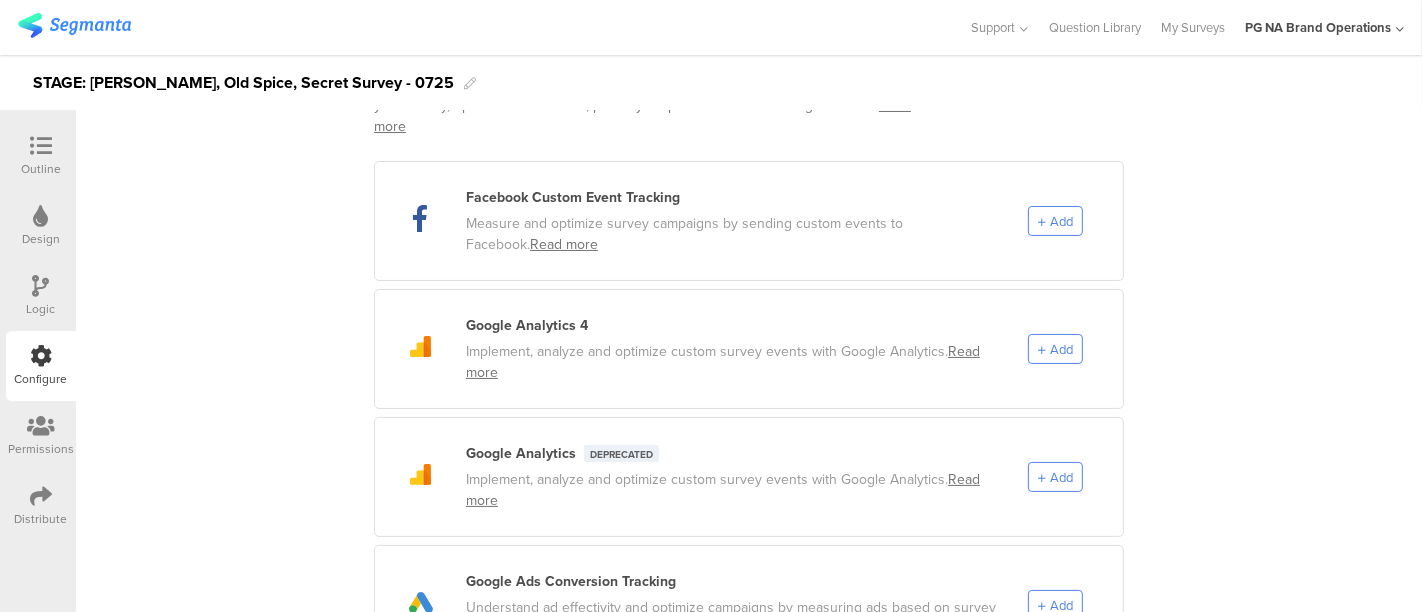 scroll, scrollTop: 0, scrollLeft: 0, axis: both 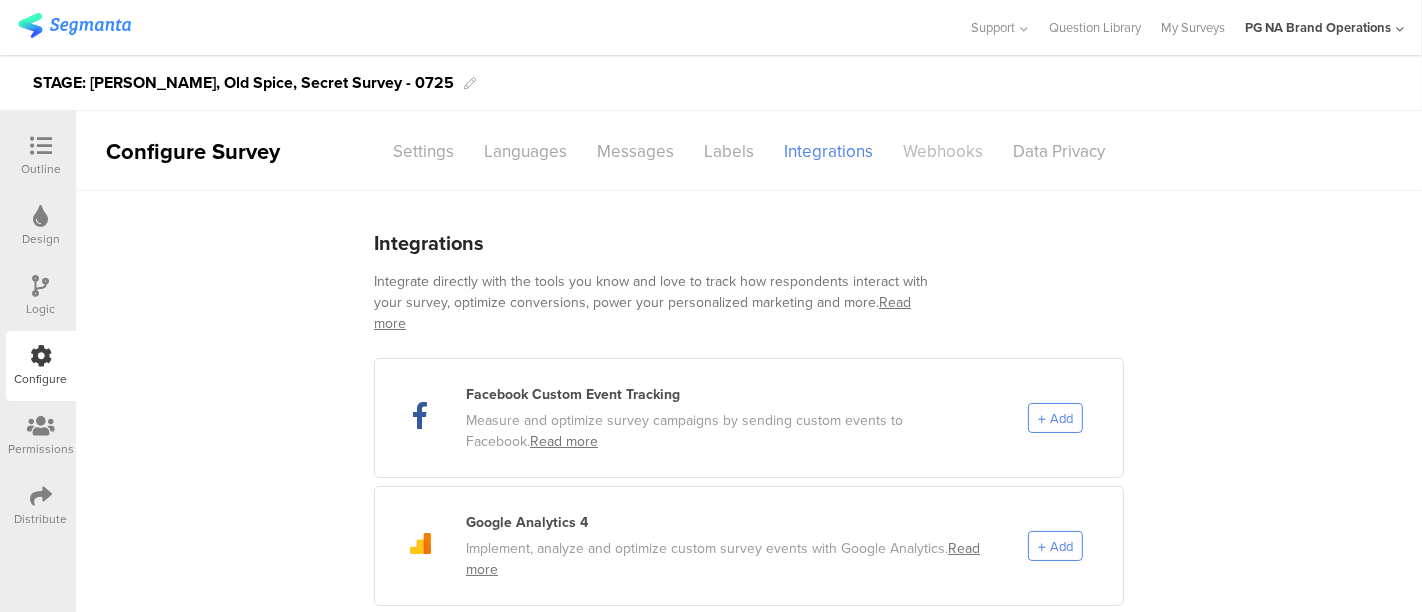 click on "Webhooks" at bounding box center [943, 151] 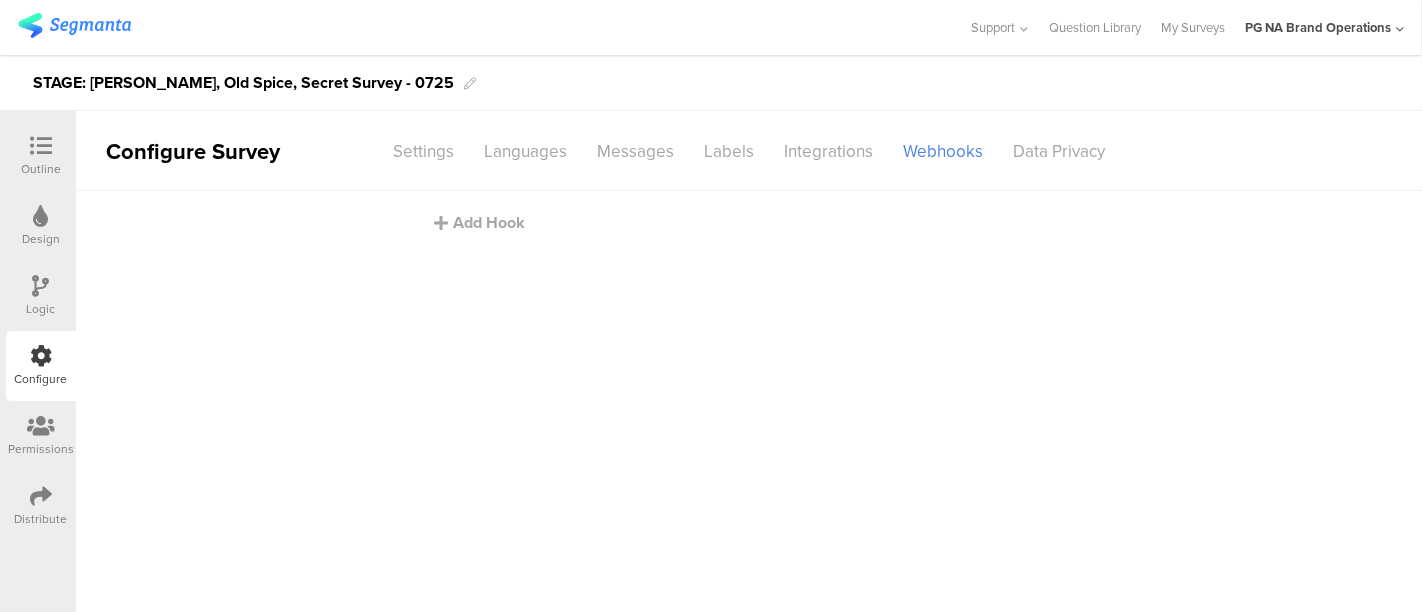 click on "Add Hook" at bounding box center (749, 401) 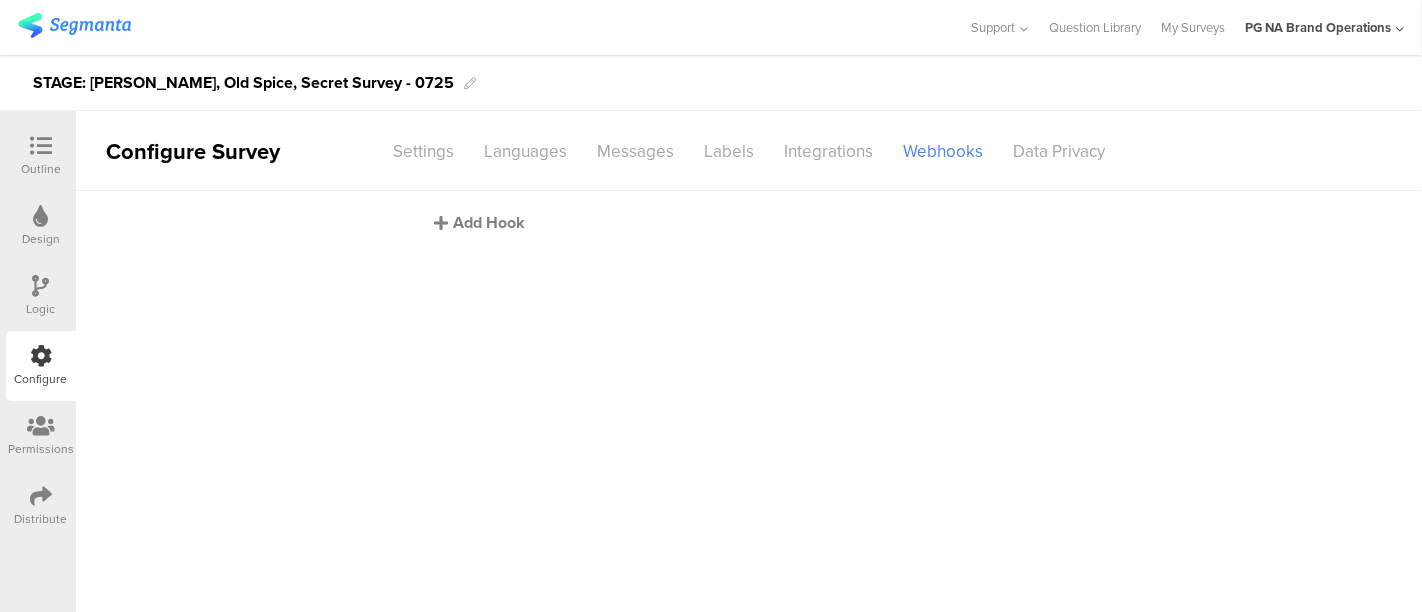 click on "Add Hook" at bounding box center (754, 222) 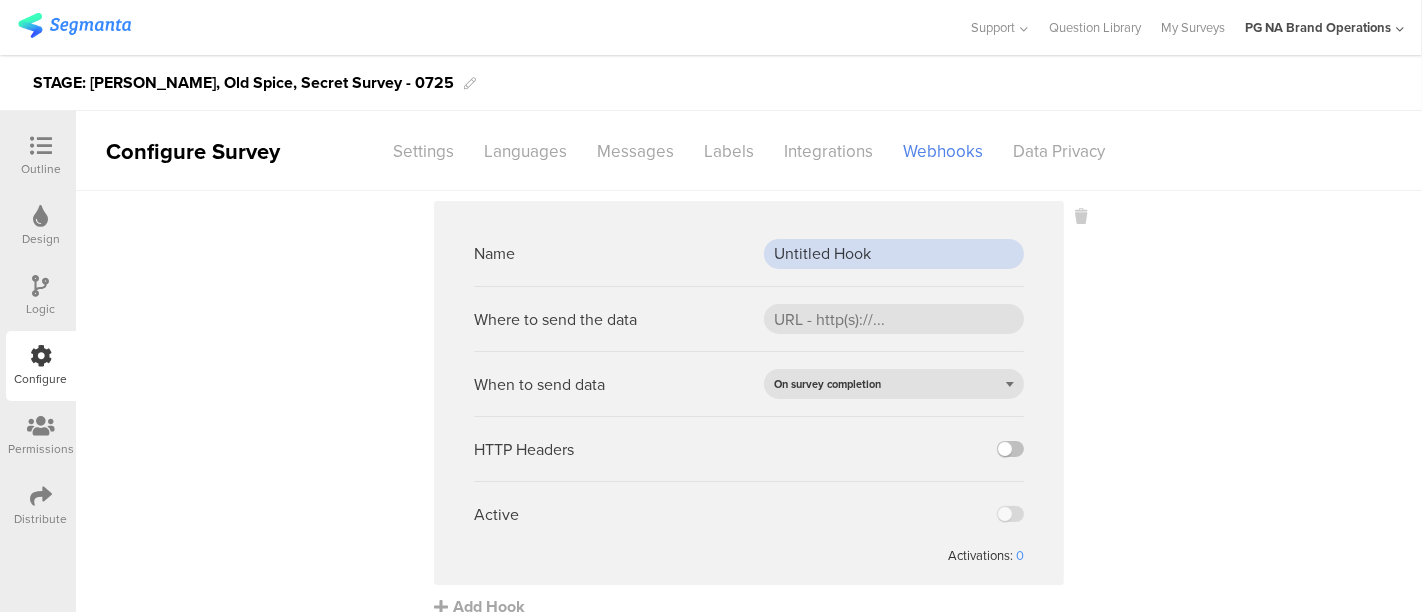 click on "Untitled Hook" at bounding box center [894, 254] 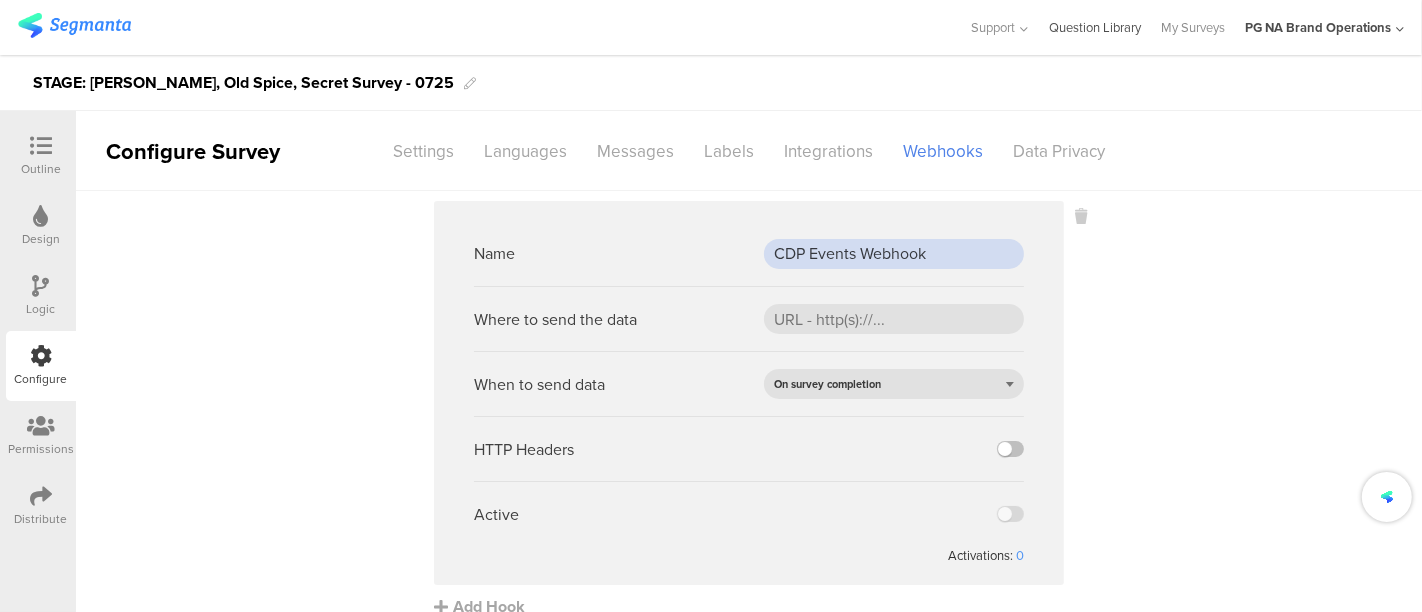 type on "CDP Events Webhook" 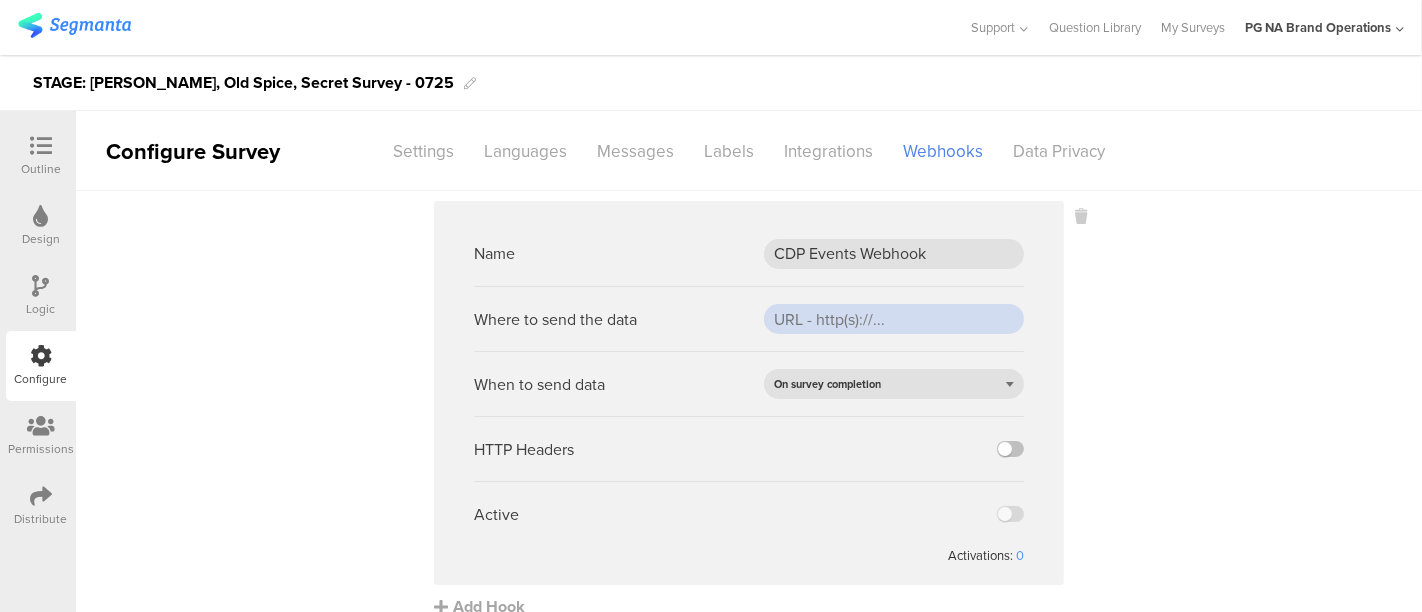 click at bounding box center (894, 319) 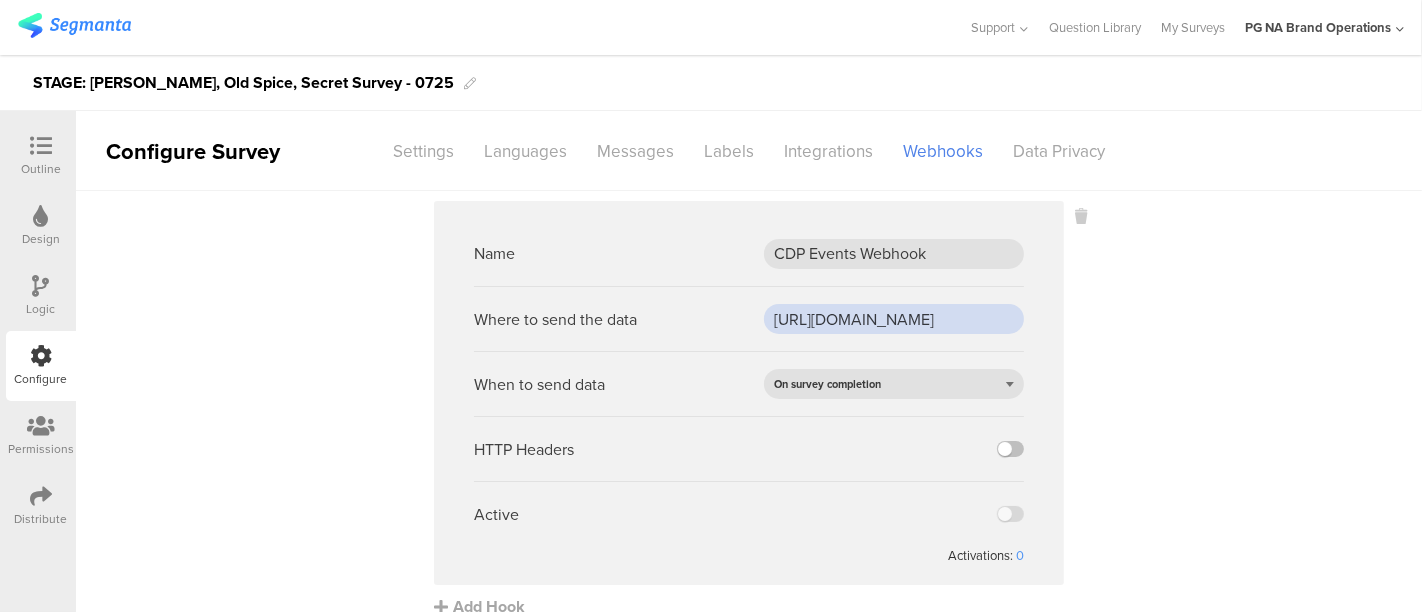scroll, scrollTop: 0, scrollLeft: 686, axis: horizontal 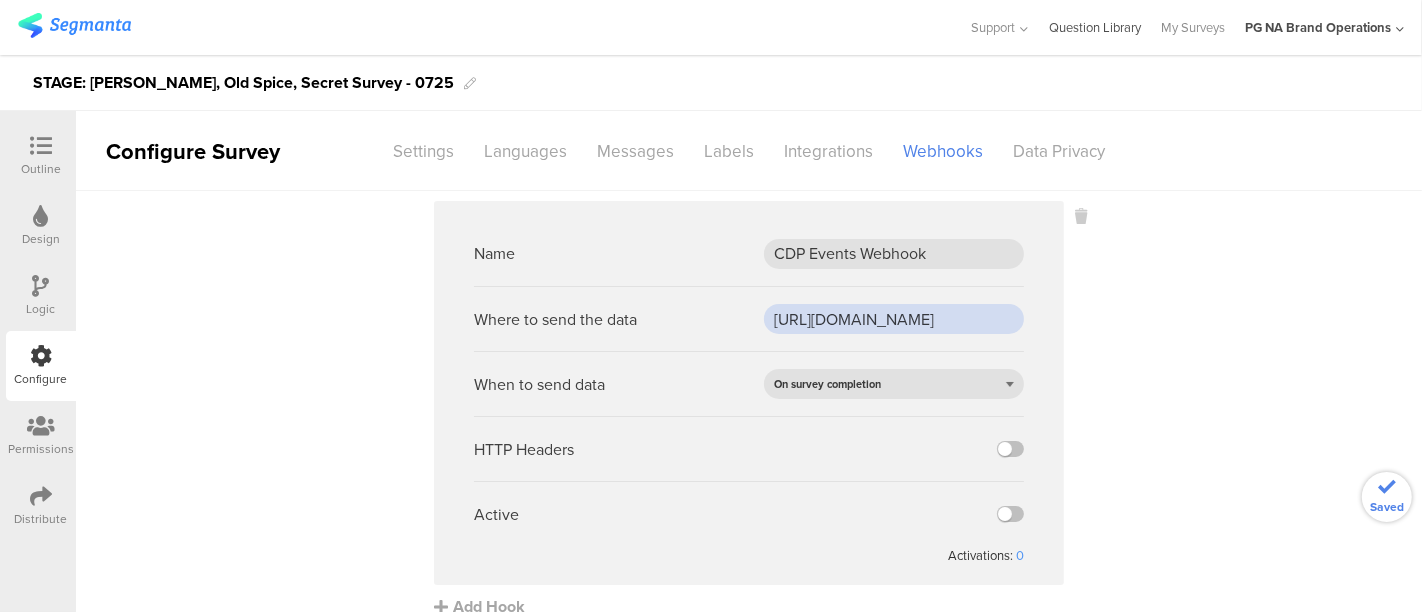 type on "[URL][DOMAIN_NAME]" 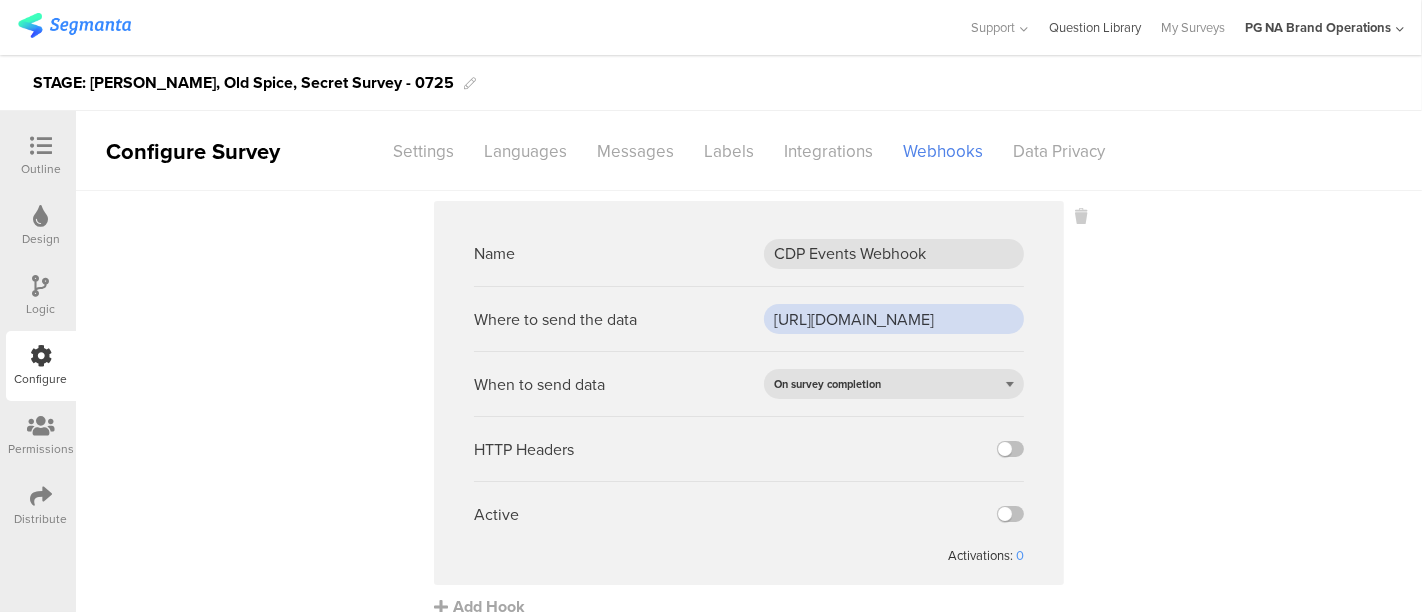 scroll, scrollTop: 0, scrollLeft: 0, axis: both 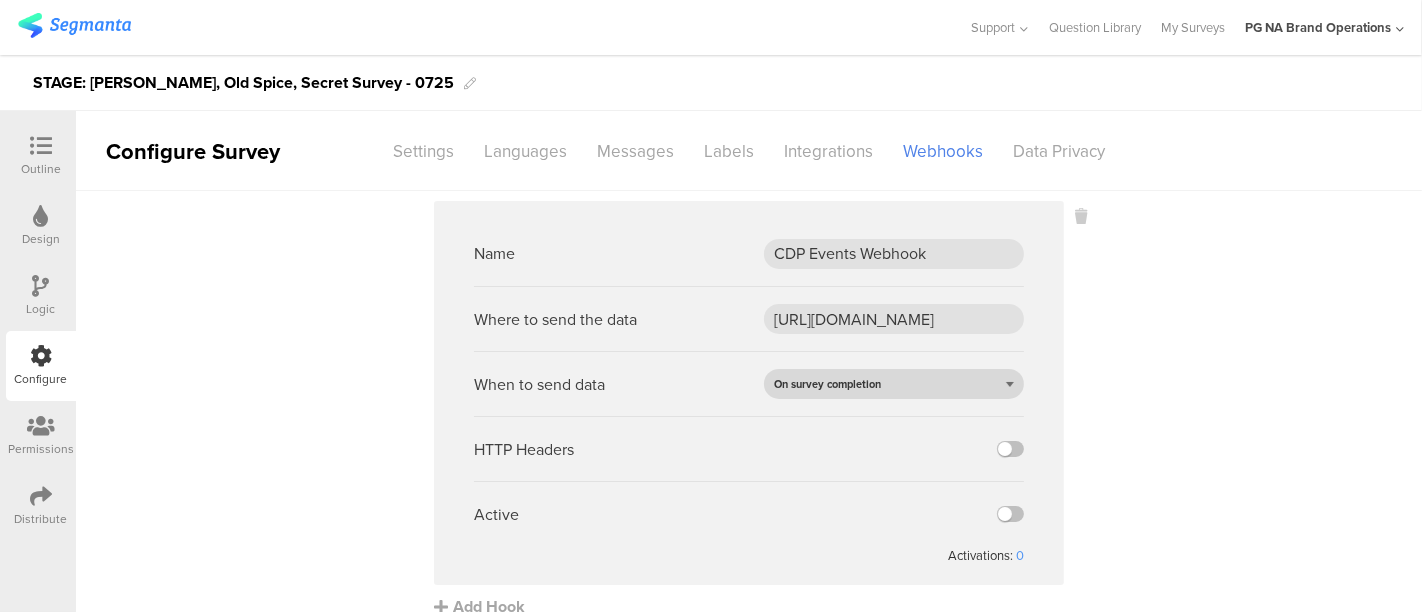 click on "On survey completion" at bounding box center [827, 384] 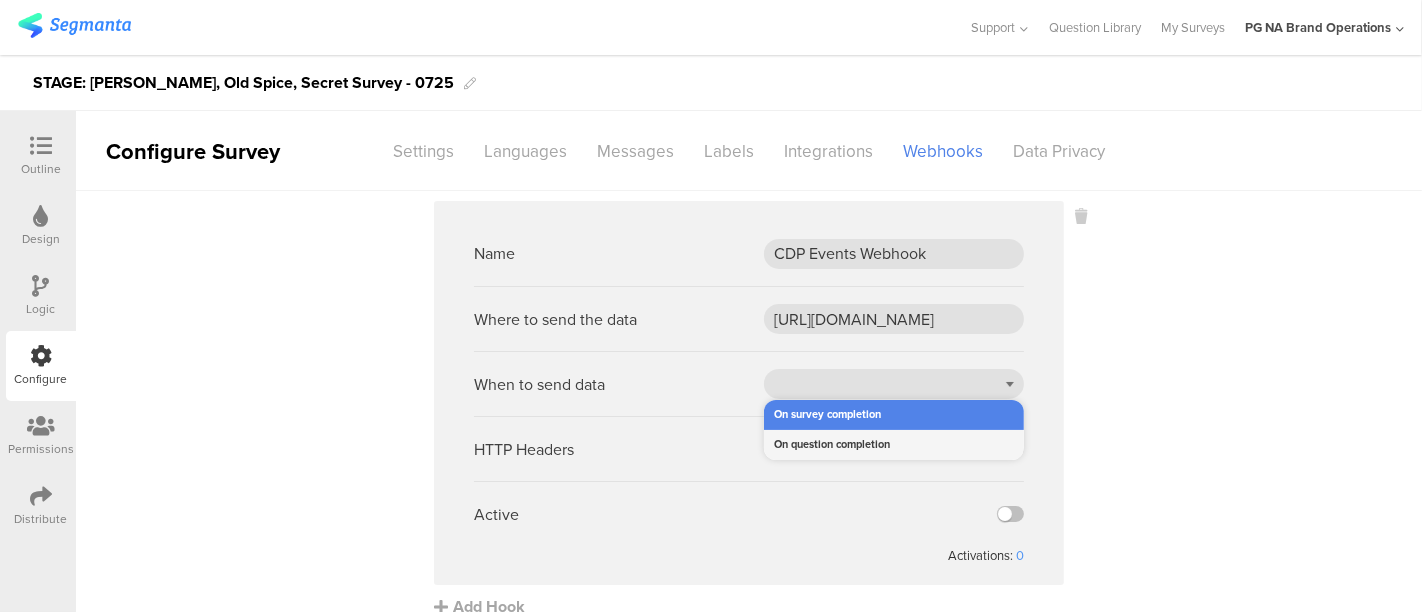 click on "On question completion" at bounding box center (894, 445) 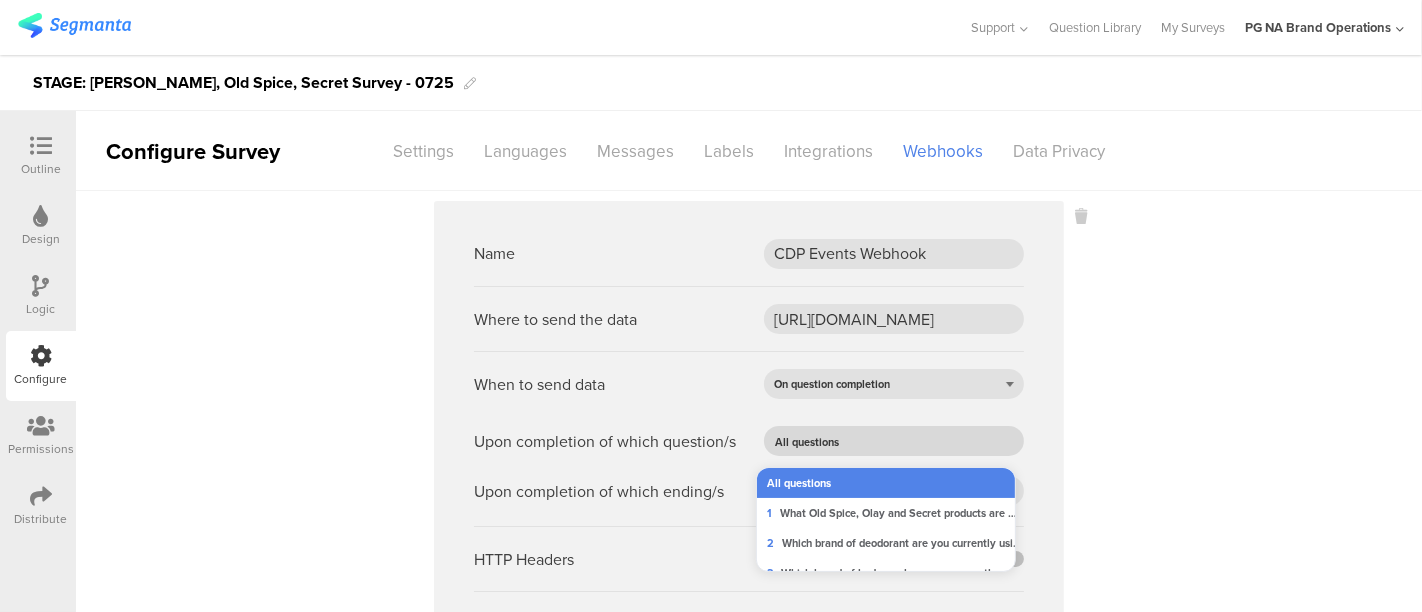 click at bounding box center (923, 441) 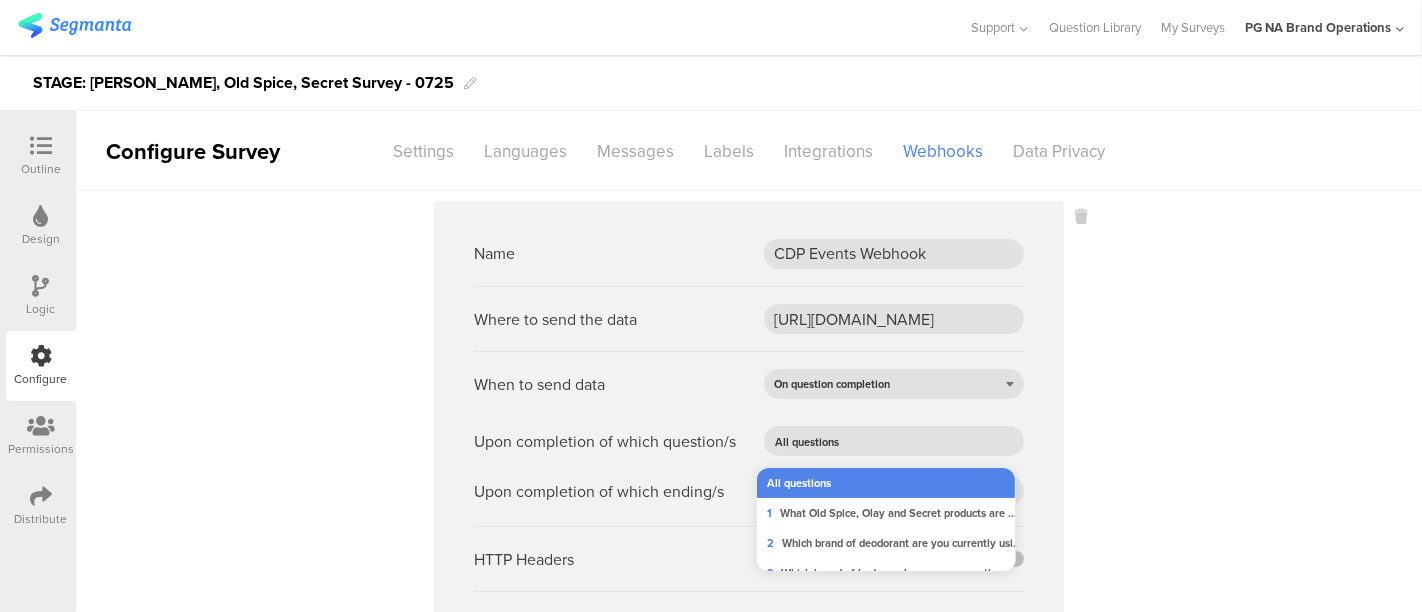 click on "Name
CDP Events Webhook
Where to send the data
https://fn.segmentapis.com/?b=dURyUXBBcE5XTWhnc2pKalV5WEZ2ZDo6SUNOVnR5a2htUTJwYldEY3AyYVcwcEhQTVRydVl4ME4=
When to send data
On question completion
Upon completion of which question/s
All questions
Upon completion of which ending/s
All endings   All endings 1   Thank you!
HTTP Headers
Active
Activations:
0" at bounding box center [749, 448] 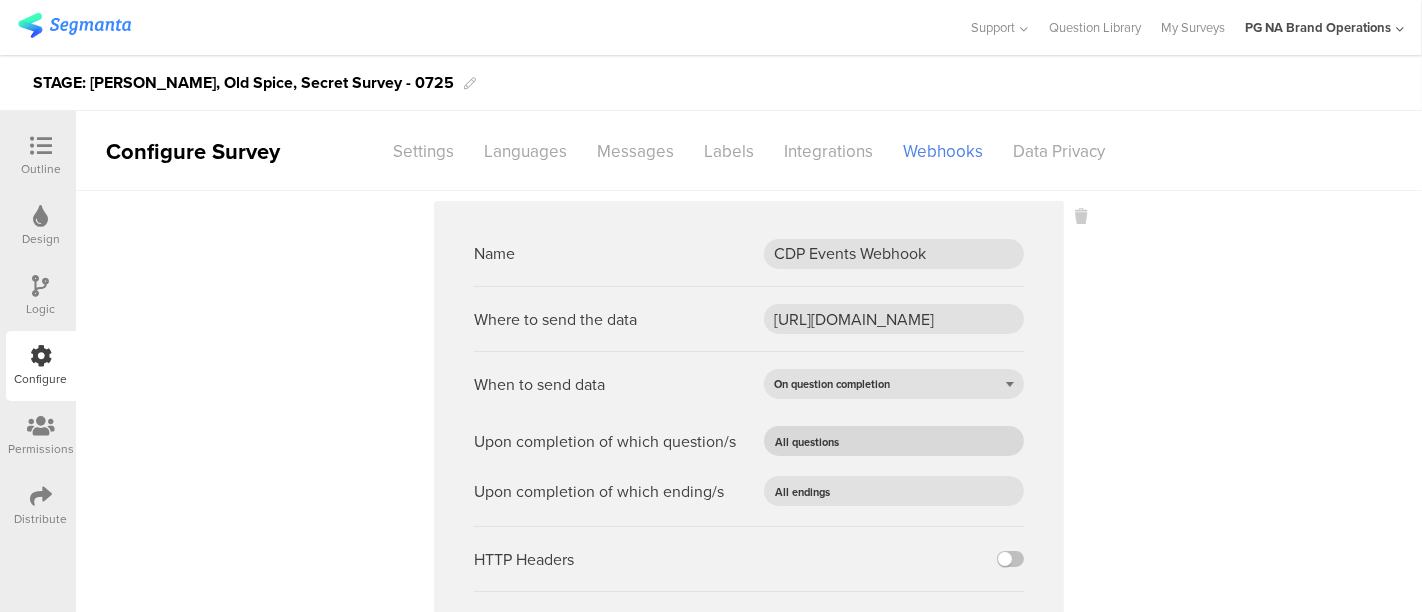 click on "All questions" at bounding box center (807, 441) 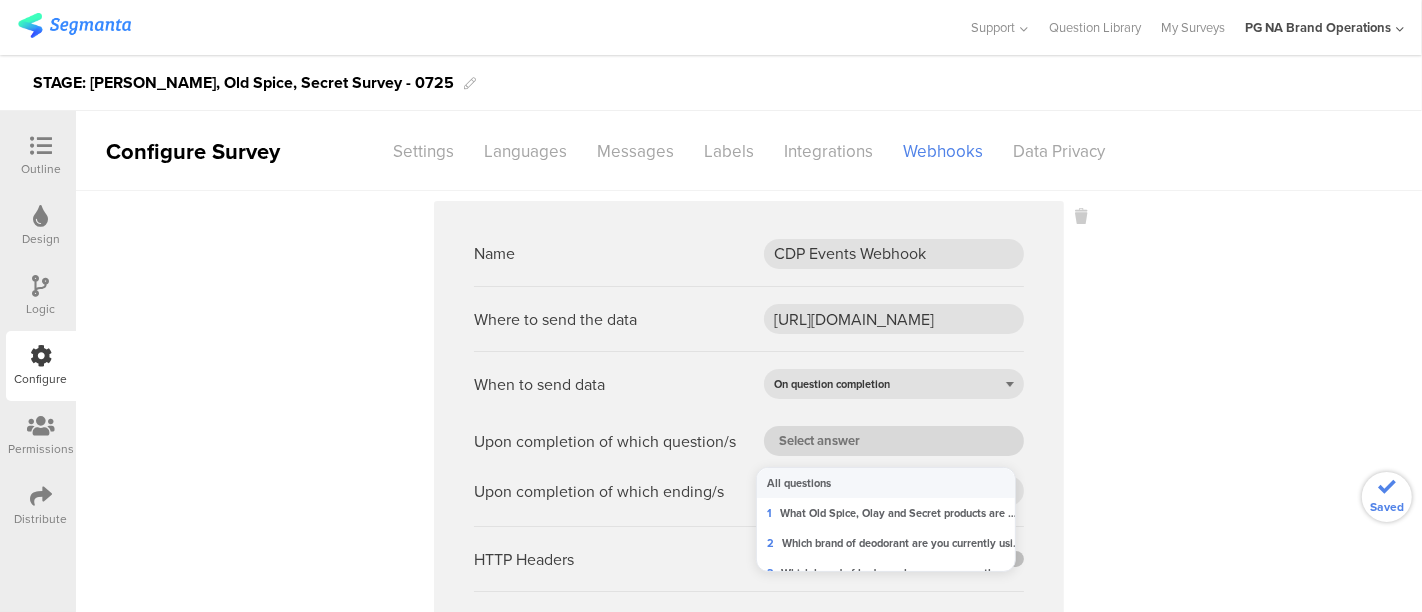 click on "Name
CDP Events Webhook
Where to send the data
https://fn.segmentapis.com/?b=dURyUXBBcE5XTWhnc2pKalV5WEZ2ZDo6SUNOVnR5a2htUTJwYldEY3AyYVcwcEhQTVRydVl4ME4=
When to send data
On question completion
Upon completion of which question/s
Upon completion of which ending/s
All endings   All endings 1   Thank you!
HTTP Headers
Active
Activations:
0" at bounding box center (749, 448) 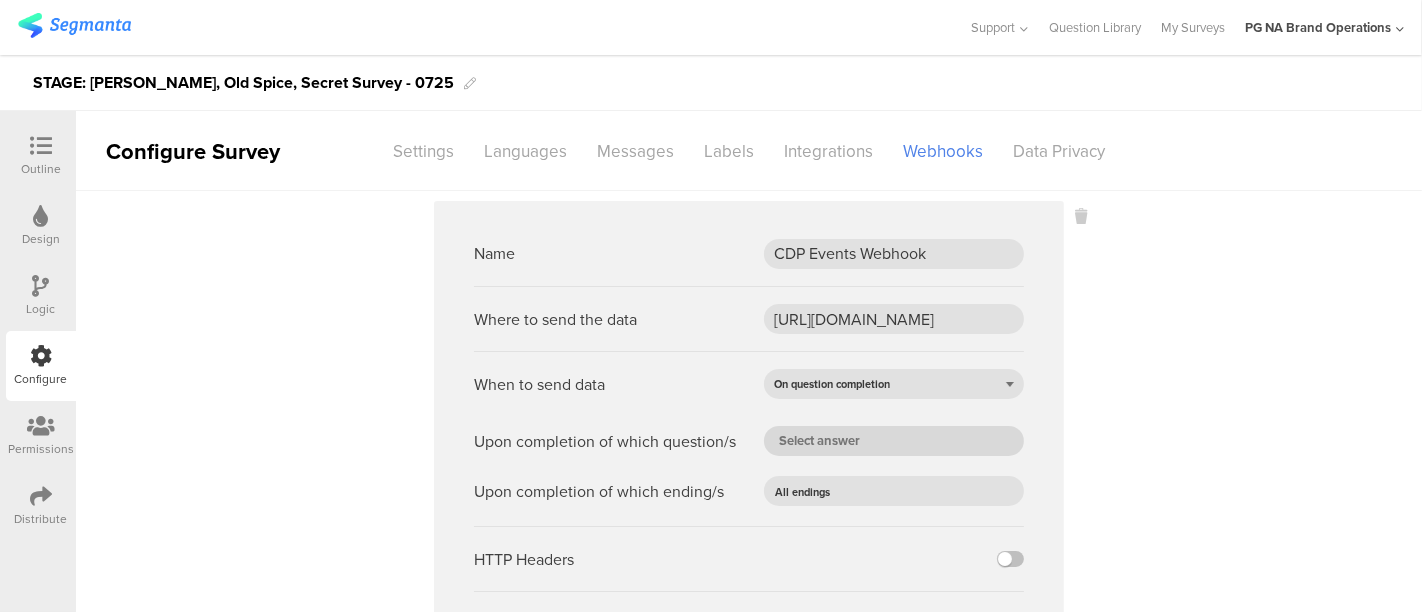 scroll, scrollTop: 134, scrollLeft: 0, axis: vertical 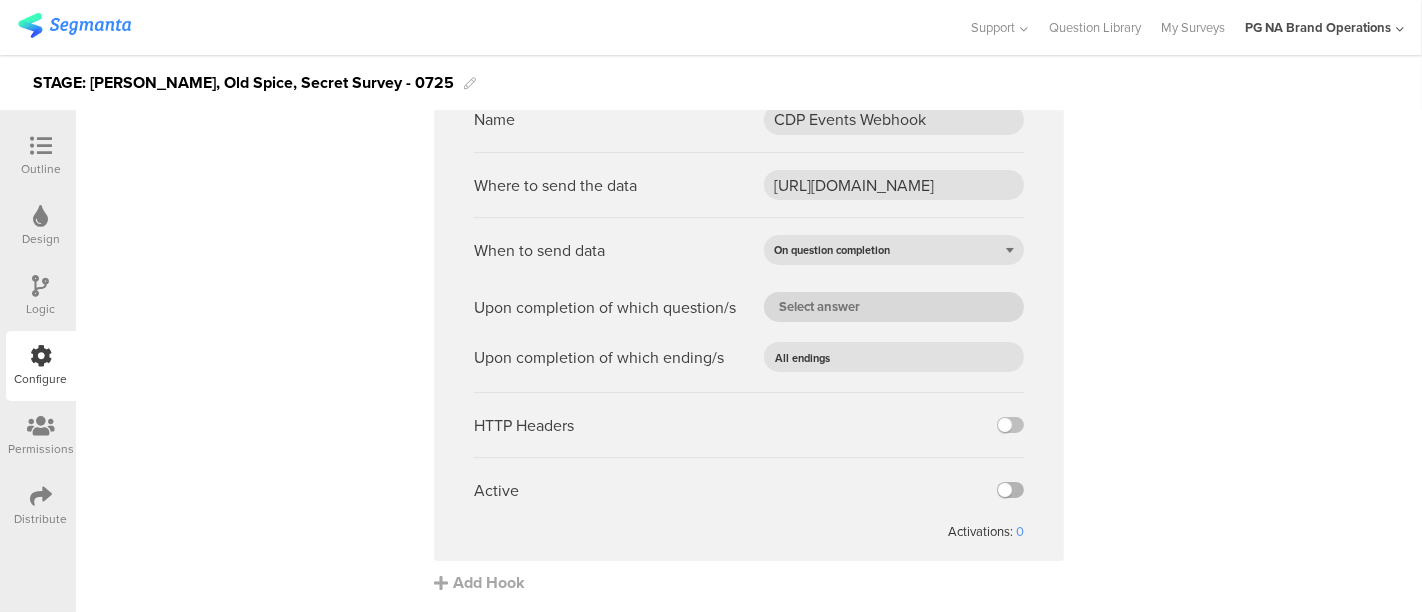 click at bounding box center [1010, 490] 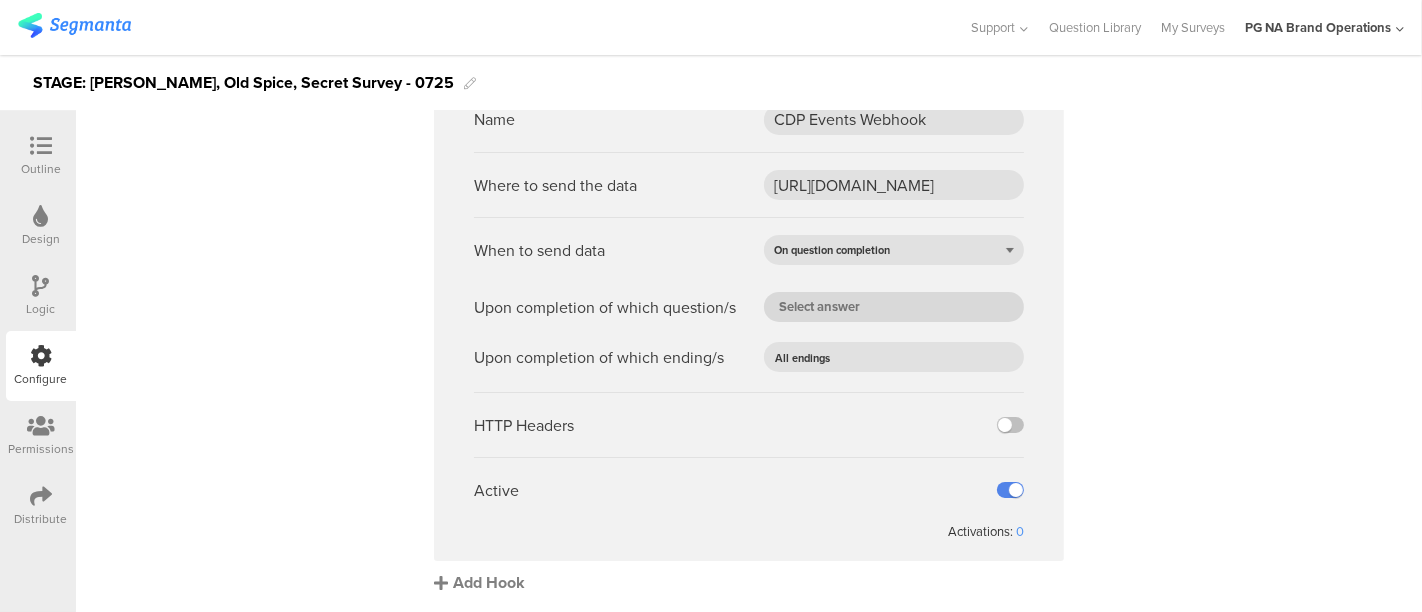 click on "Add Hook" at bounding box center (754, 582) 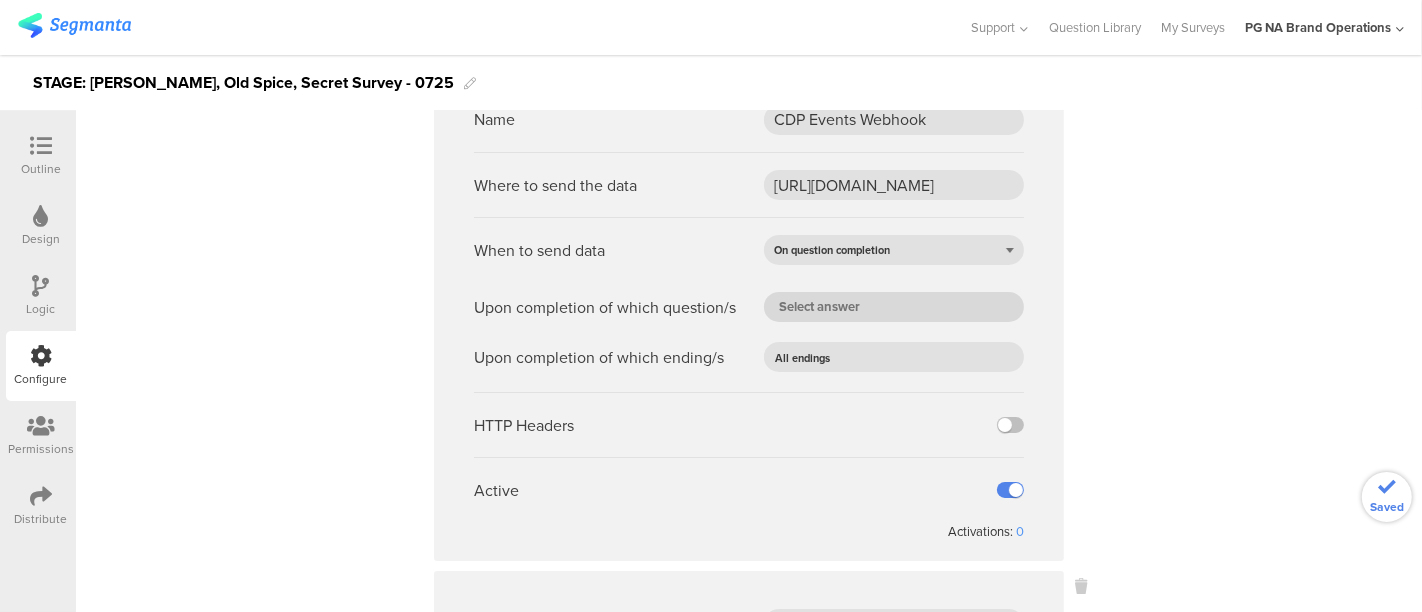scroll, scrollTop: 528, scrollLeft: 0, axis: vertical 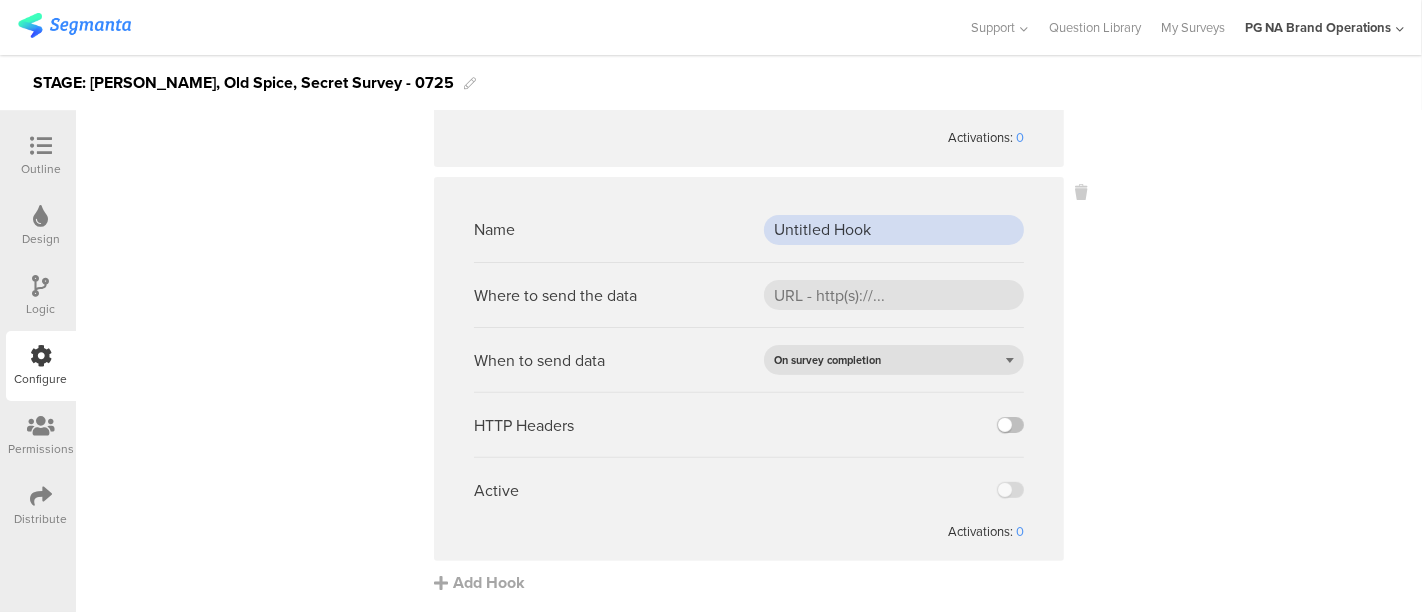 click on "Untitled Hook" at bounding box center (894, 230) 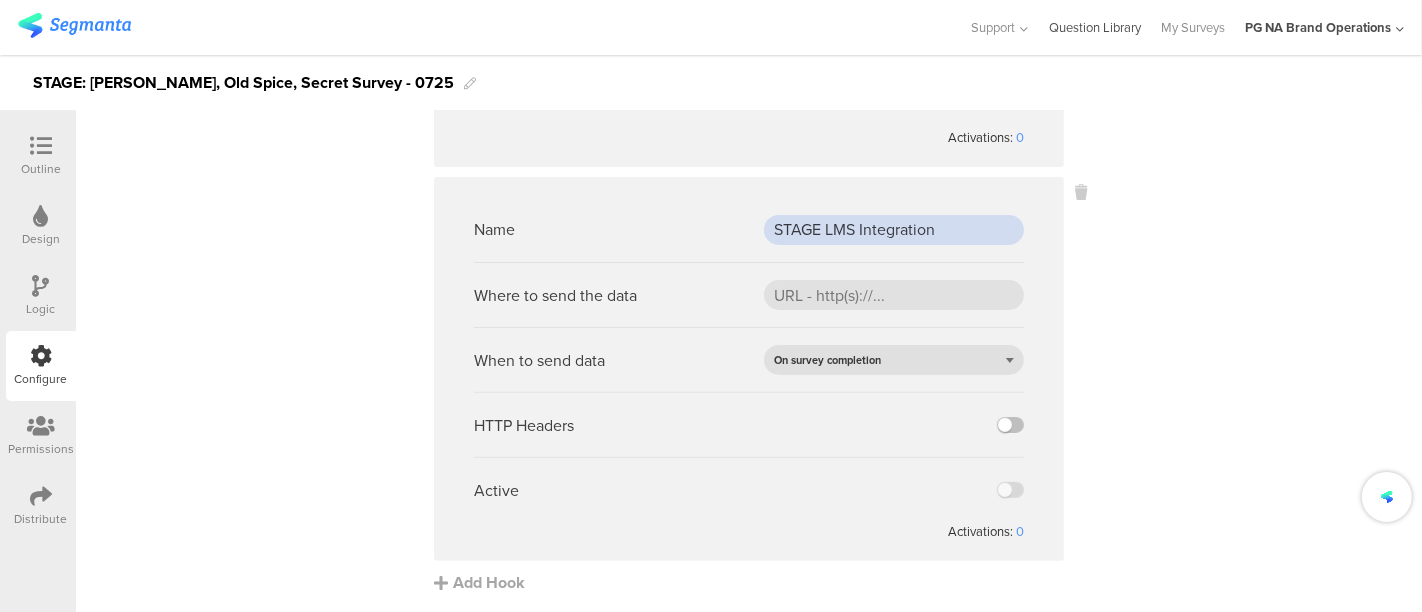 type on "STAGE LMS Integration" 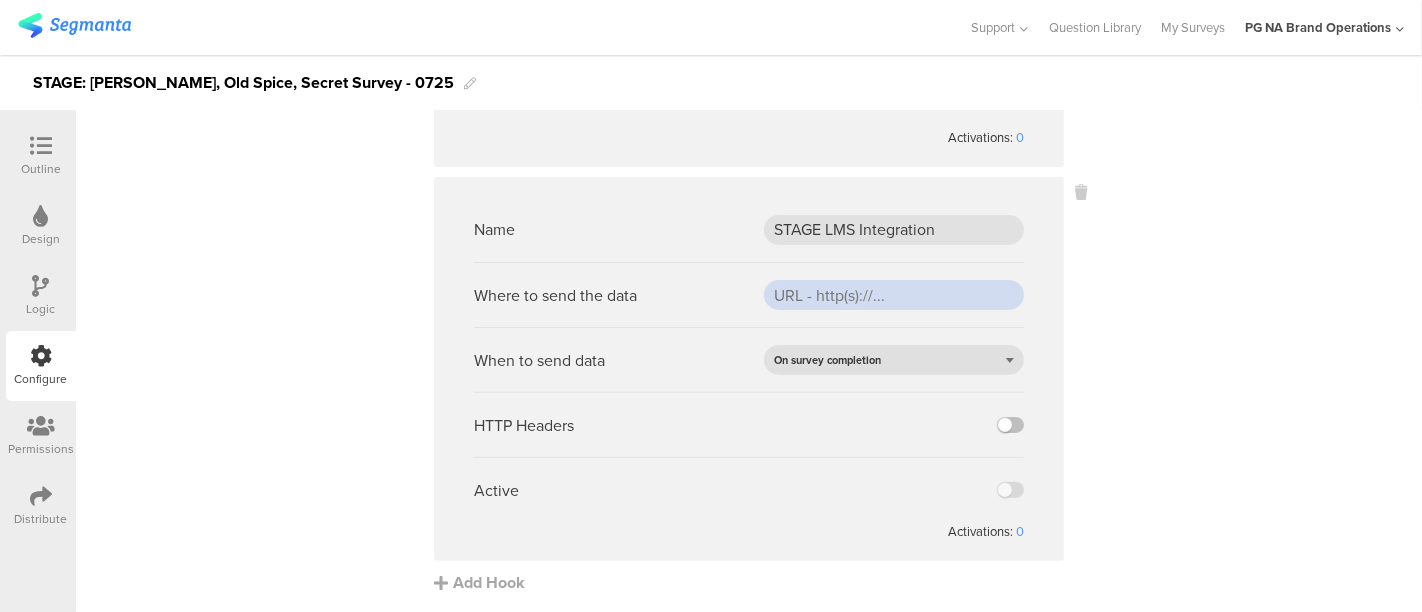click at bounding box center [894, 295] 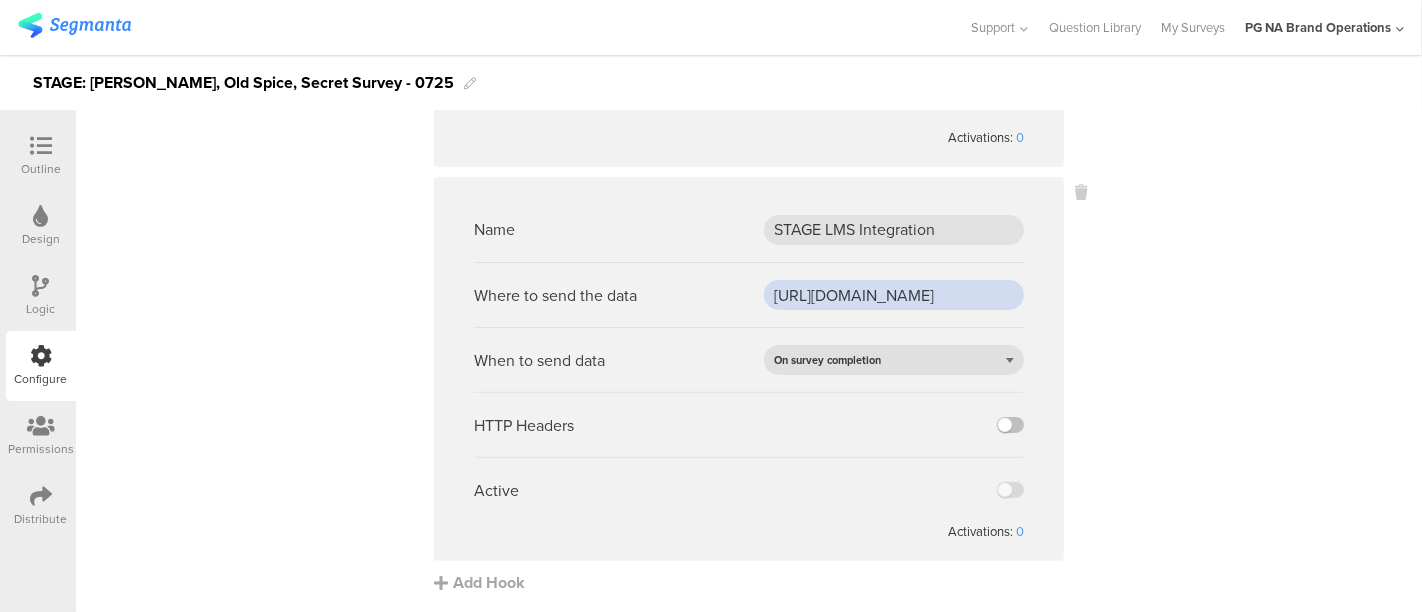 scroll, scrollTop: 0, scrollLeft: 298, axis: horizontal 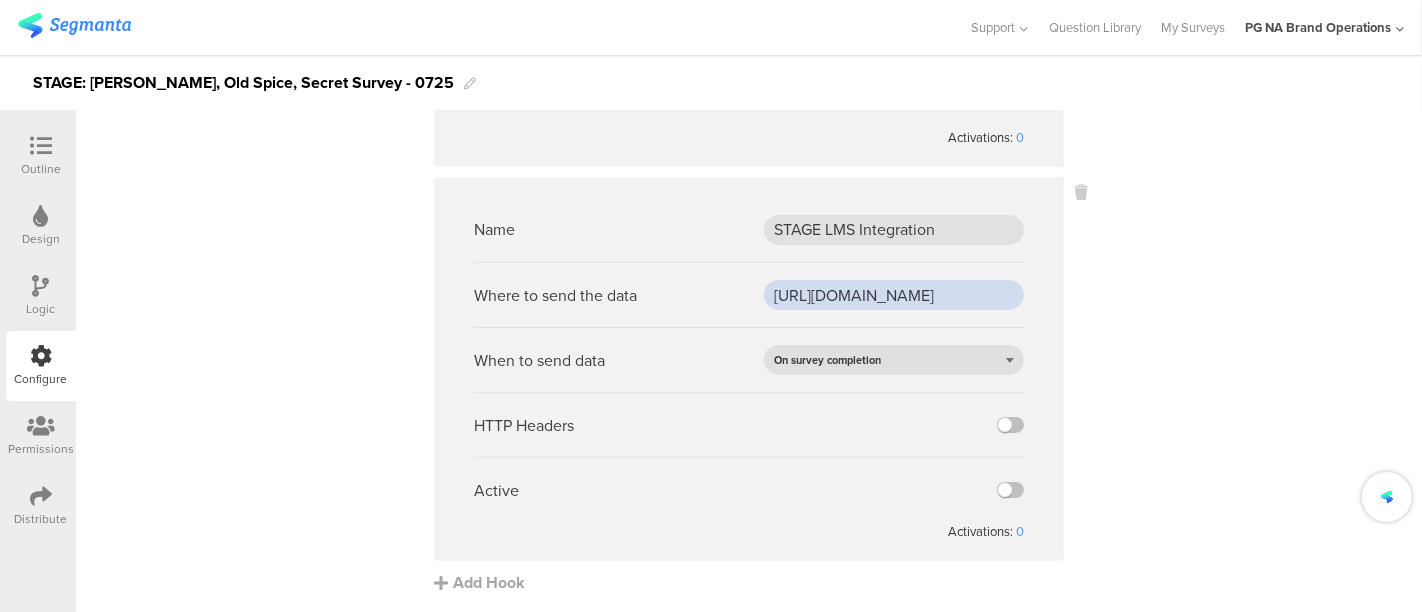 type on "[URL][DOMAIN_NAME]" 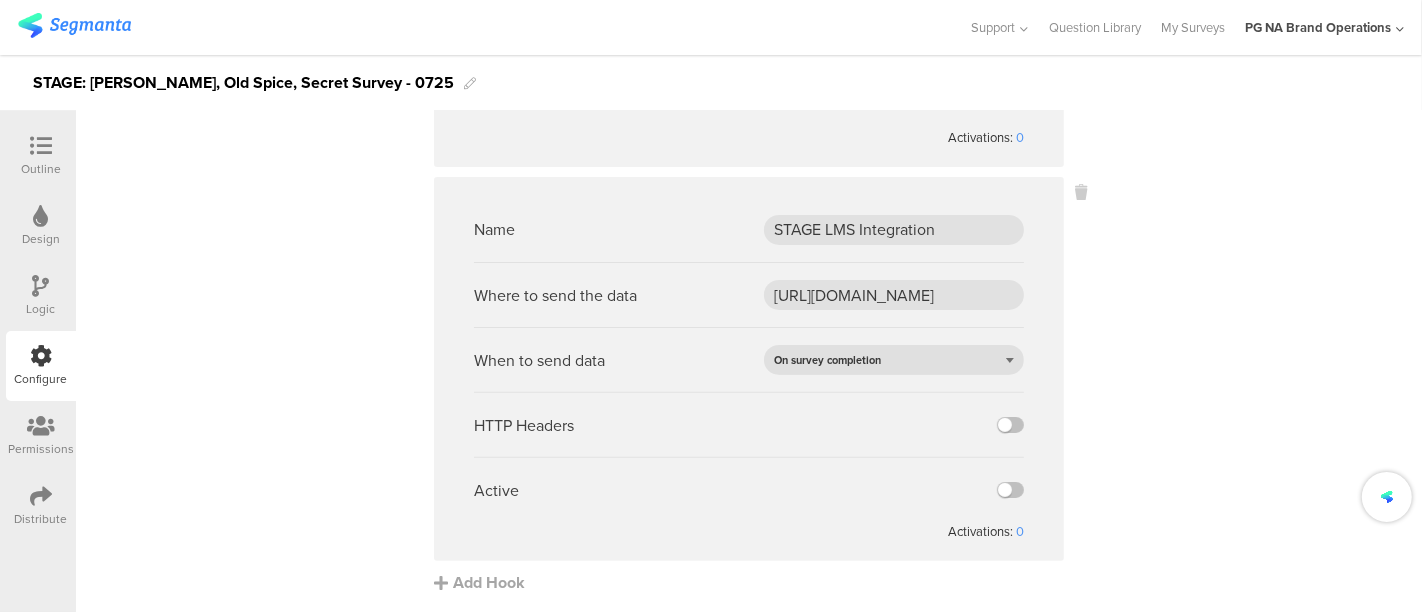 scroll, scrollTop: 0, scrollLeft: 0, axis: both 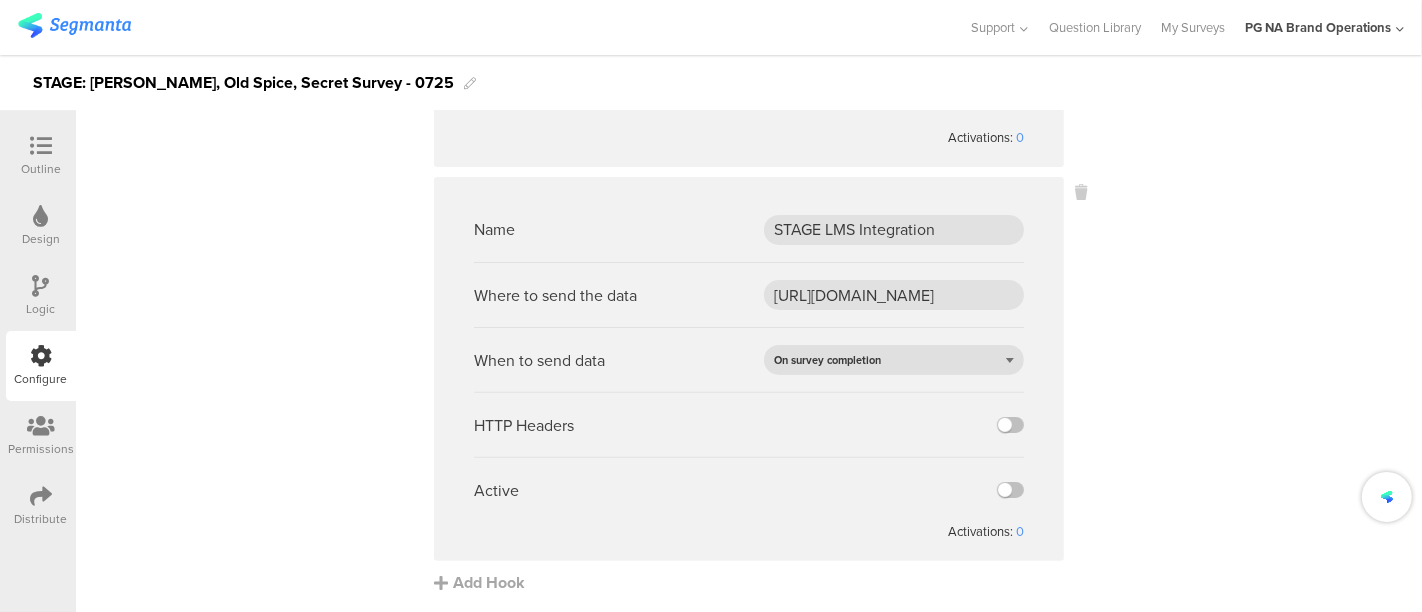 click on "Name
CDP Events Webhook
Where to send the data
https://fn.segmentapis.com/?b=dURyUXBBcE5XTWhnc2pKalV5WEZ2ZDo6SUNOVnR5a2htUTJwYldEY3AyYVcwcEhQTVRydVl4ME4=
When to send data
On question completion
Upon completion of which question/s
Upon completion of which ending/s
All endings   All endings 1   Thank you!
HTTP Headers
Active
Activations:
0" at bounding box center [749, 133] 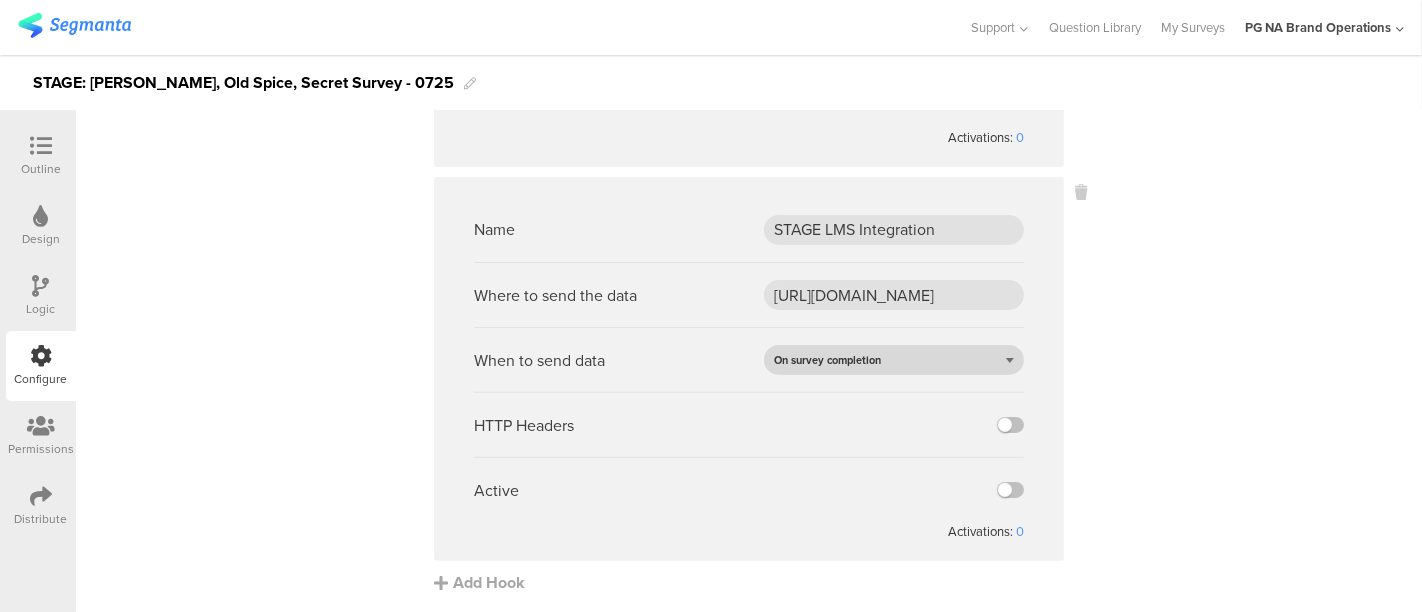 click on "On survey completion" at bounding box center (827, 360) 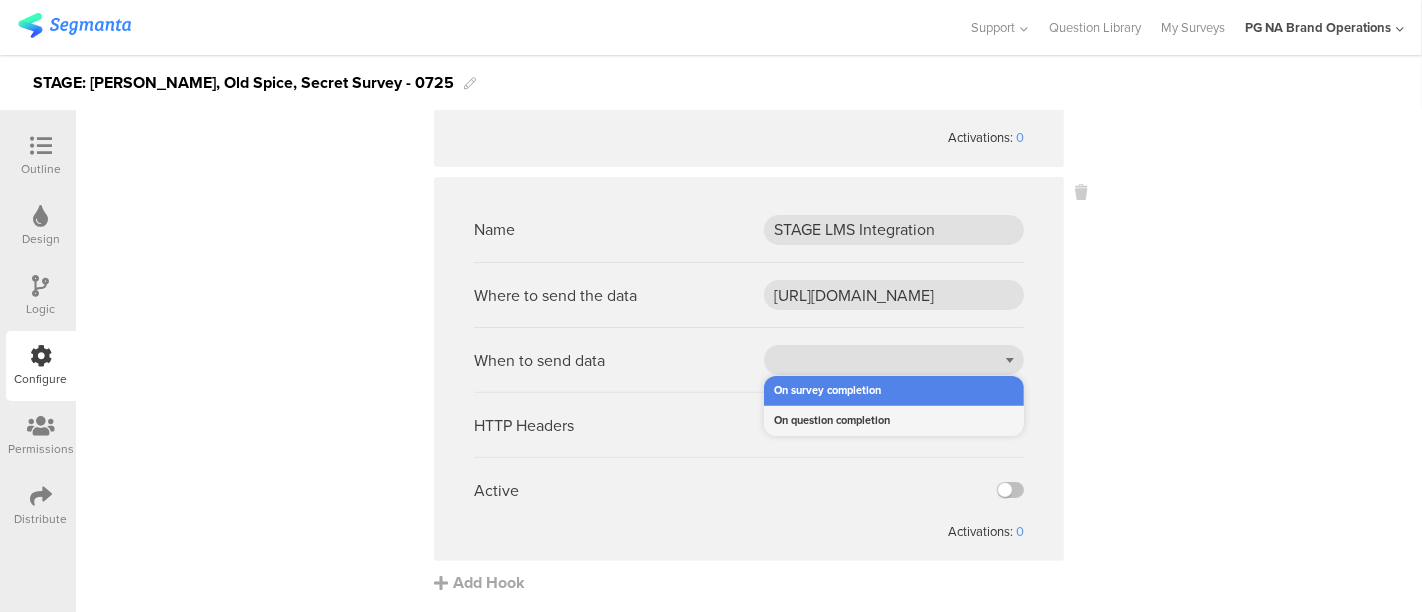 click on "On question completion" at bounding box center [894, 421] 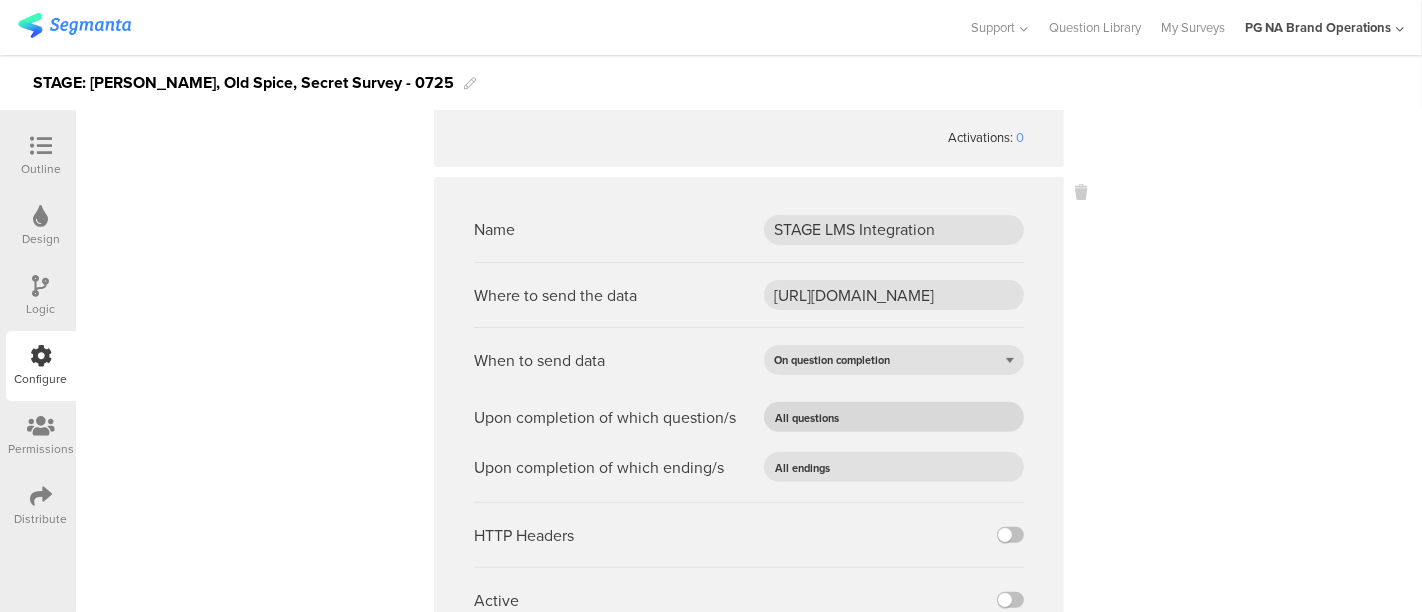 click on "All questions" at bounding box center (888, 417) 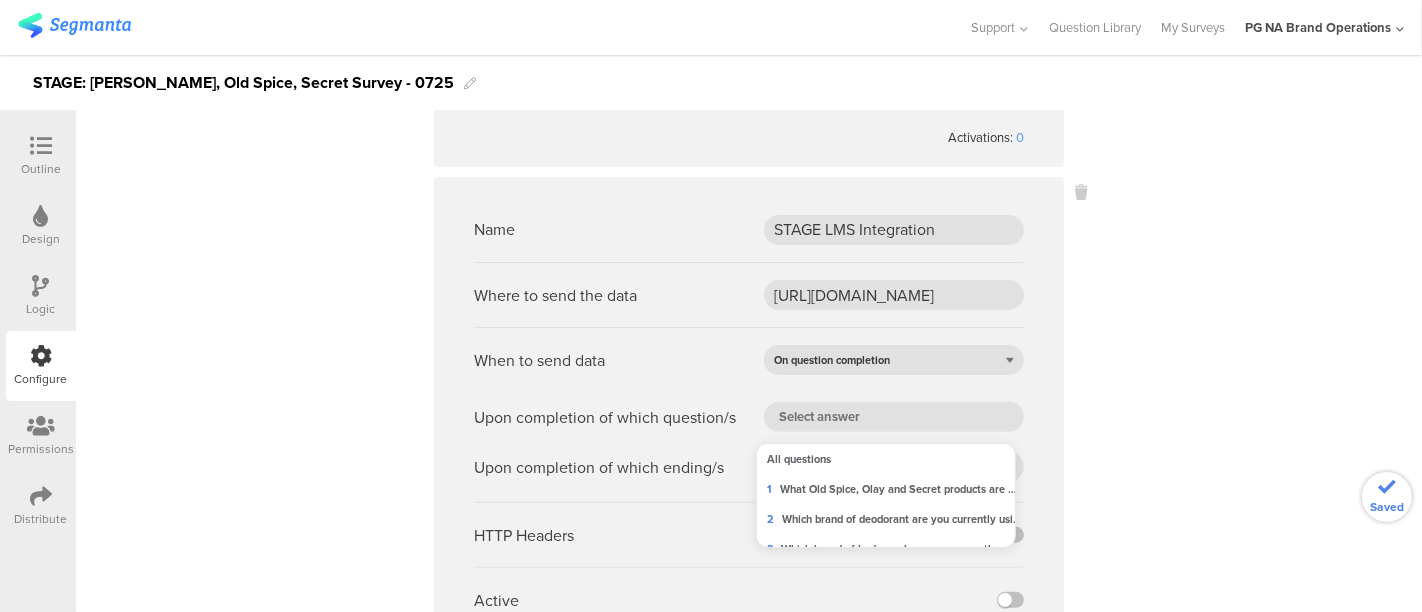 click on "Name
STAGE LMS Integration
Where to send the data
https://api-test.pg.com/brandbuilding/consumer/v1/loyaltyengine/api/lms/earn
When to send data
On question completion
Upon completion of which question/s
Upon completion of which ending/s
All endings   All endings 1   Thank you!
HTTP Headers
Active
Activations:
0" at bounding box center (749, 424) 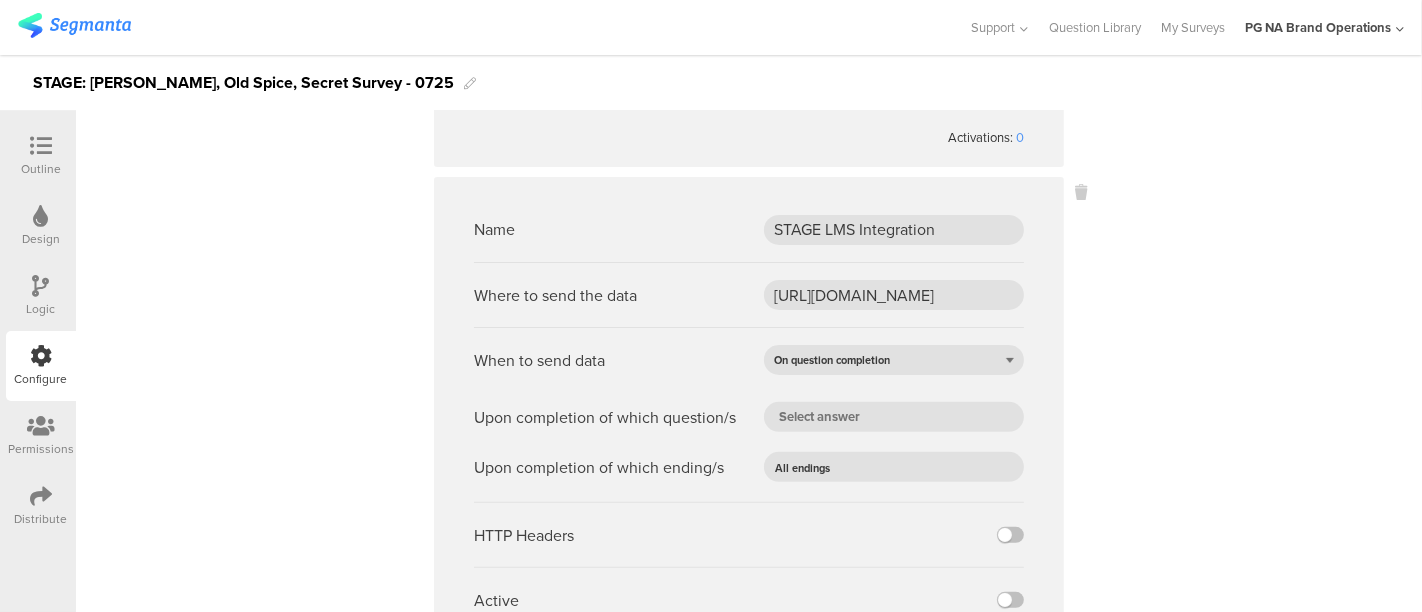 scroll, scrollTop: 637, scrollLeft: 0, axis: vertical 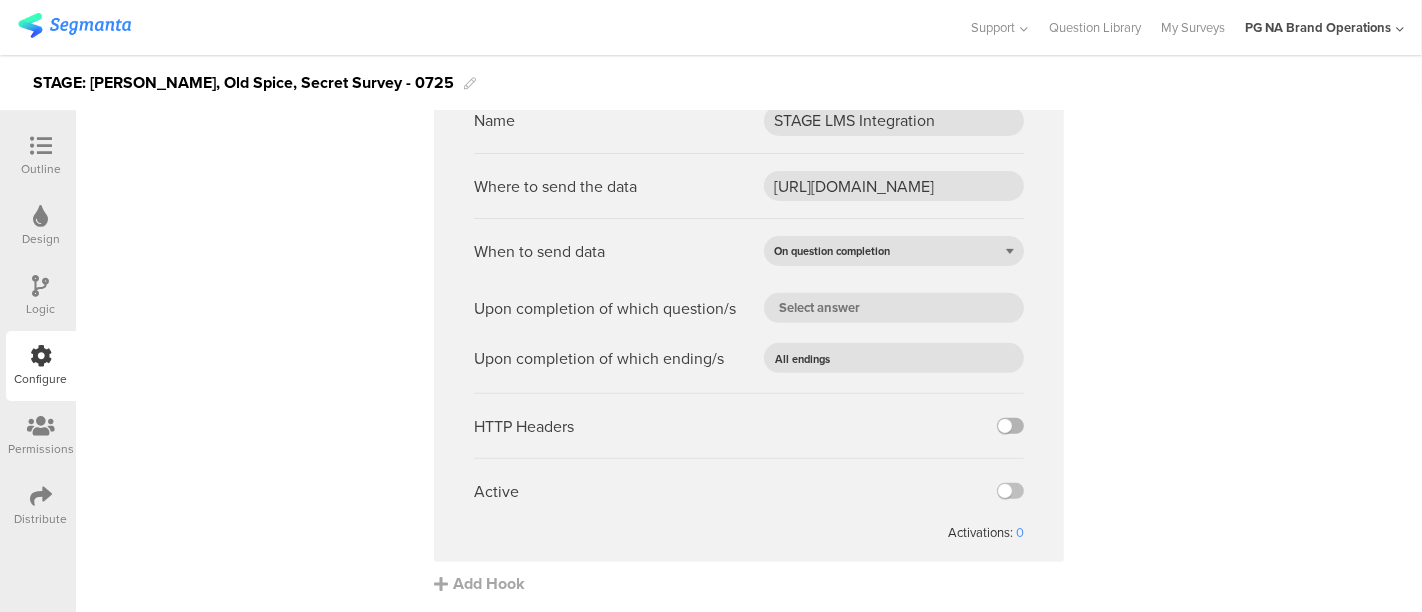 click at bounding box center [1010, 426] 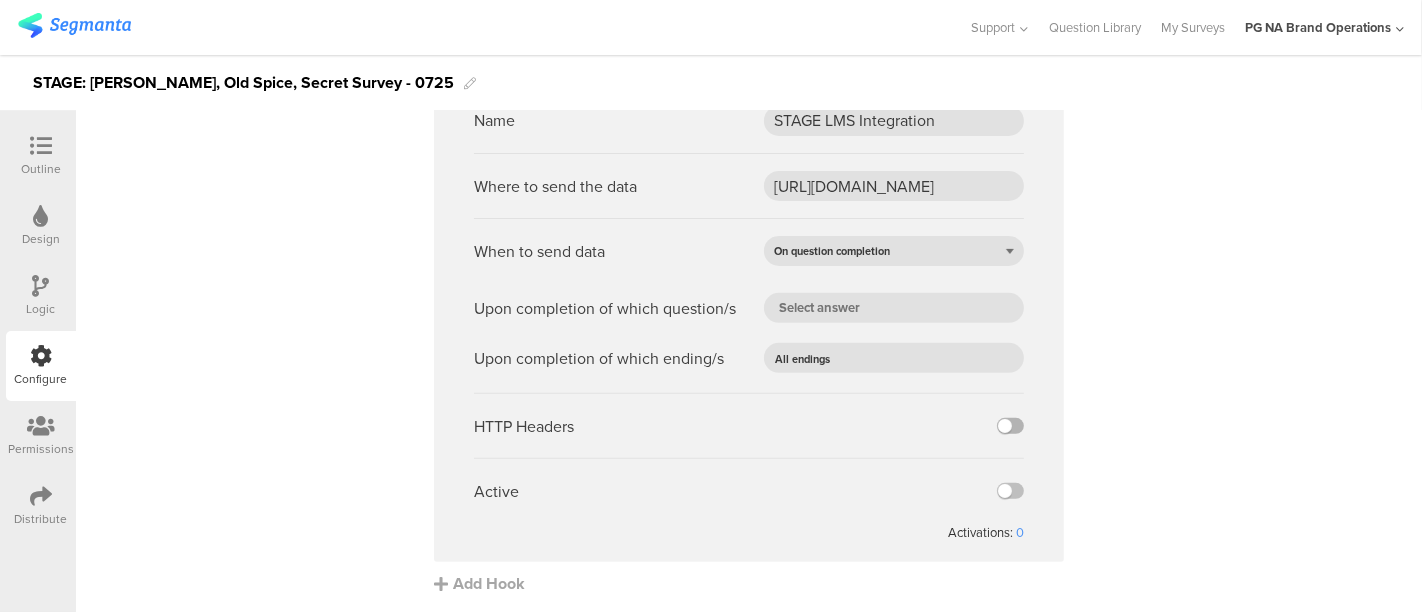 click at bounding box center [0, 0] 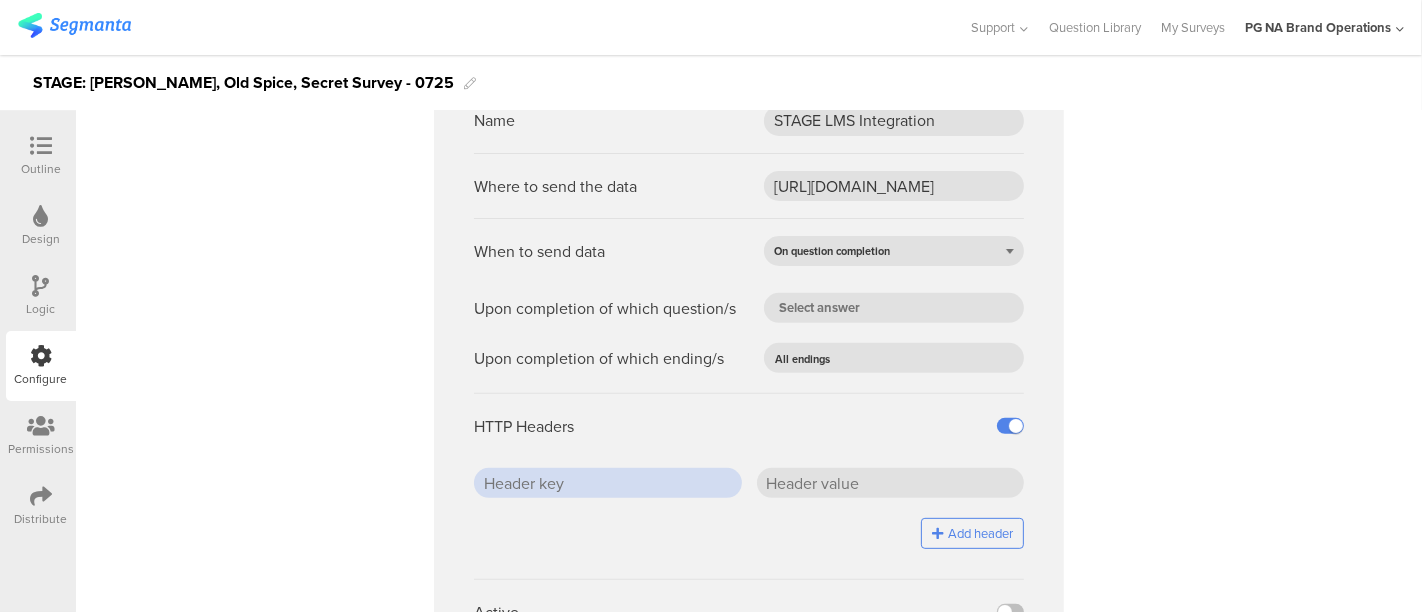 click at bounding box center [608, 483] 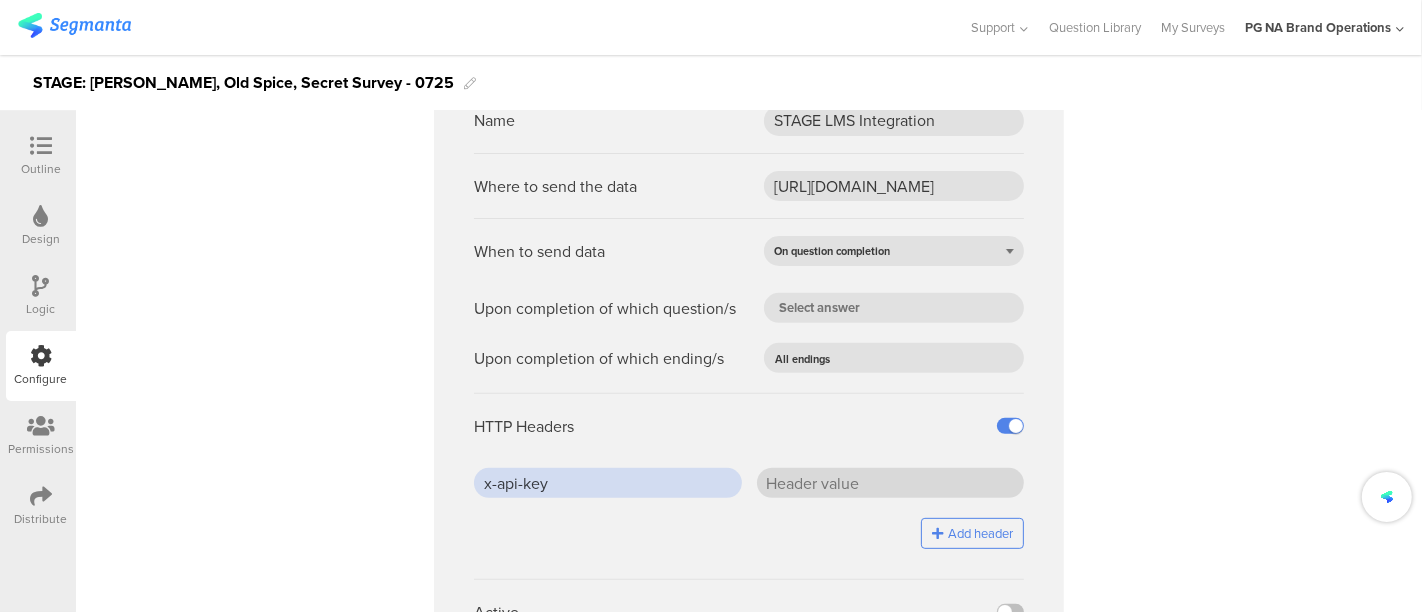 type on "x-api-key" 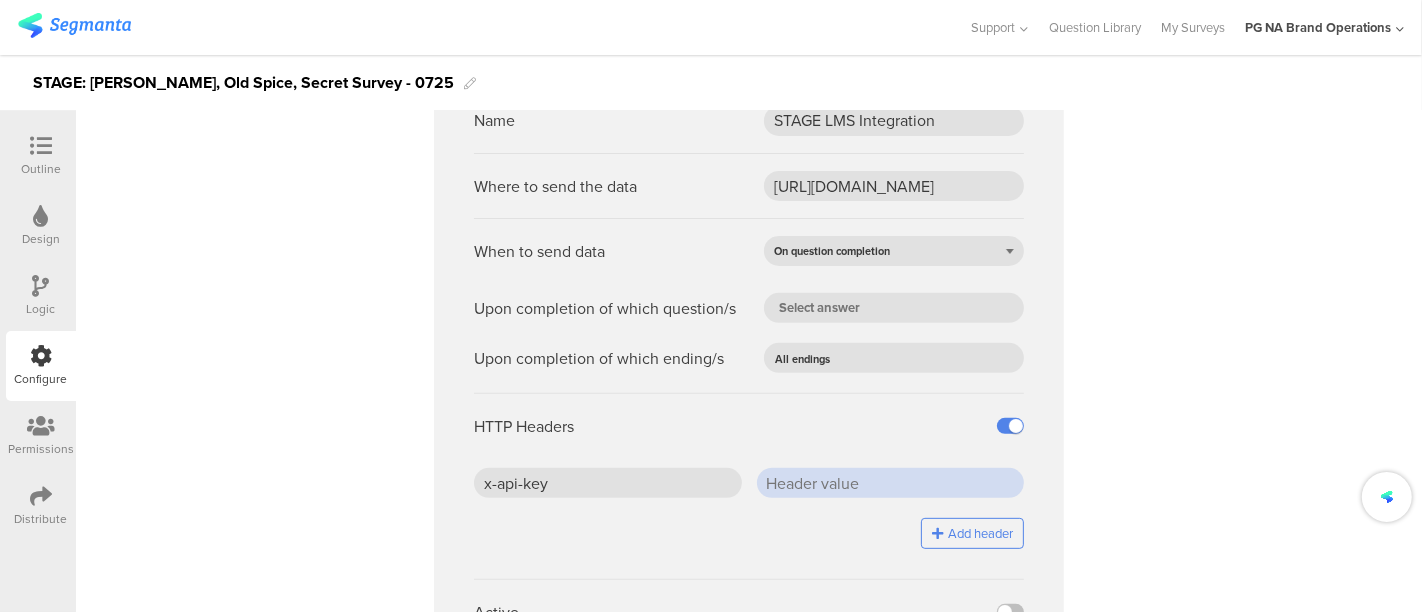 click at bounding box center (891, 483) 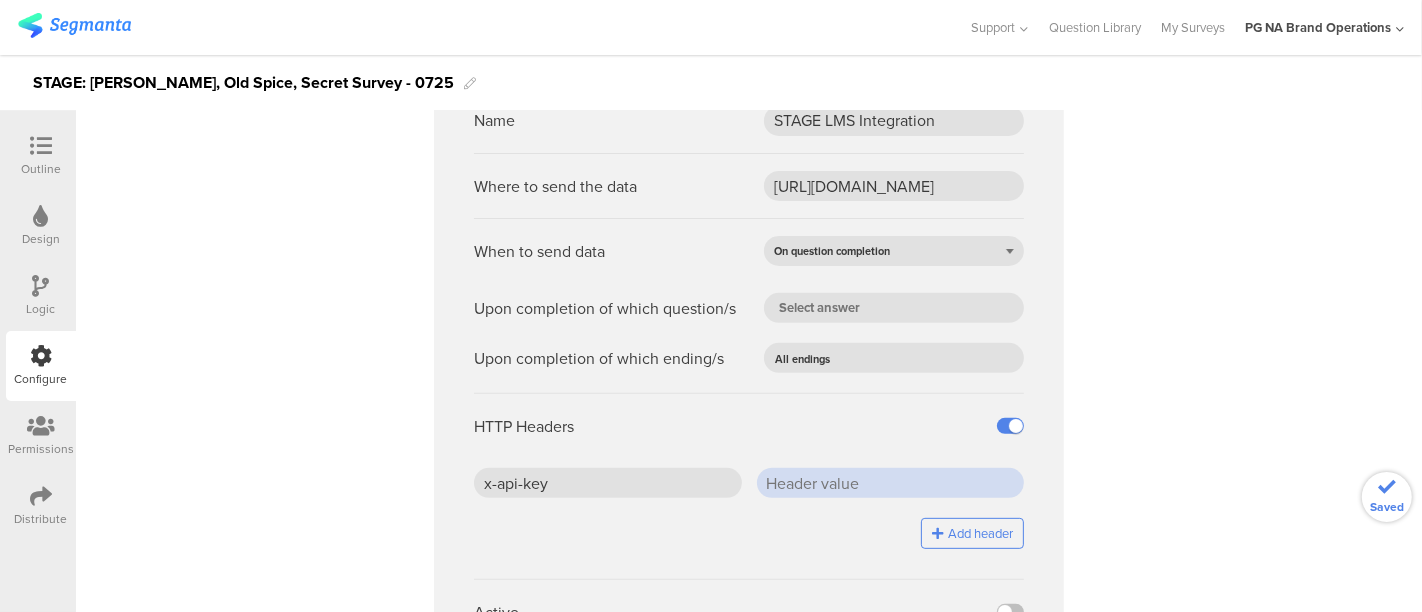paste on "BWYOQqx4FNoWqs1rXvAiHkZvAmn9GSBW" 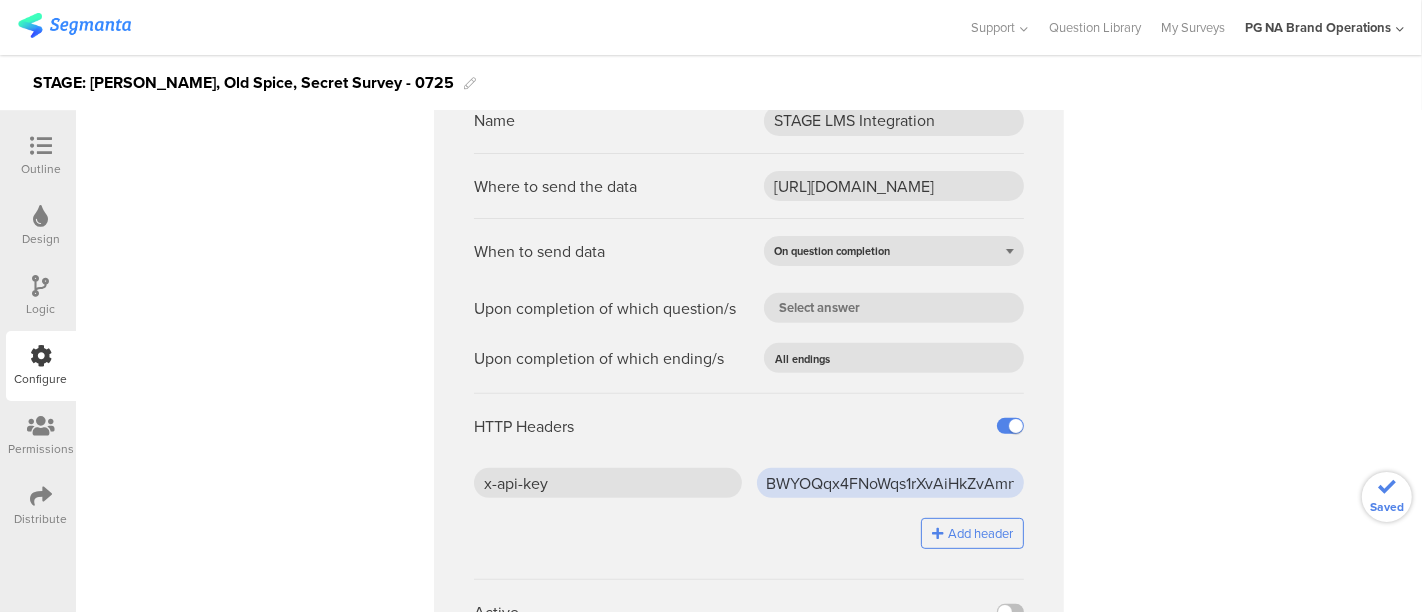 scroll, scrollTop: 0, scrollLeft: 59, axis: horizontal 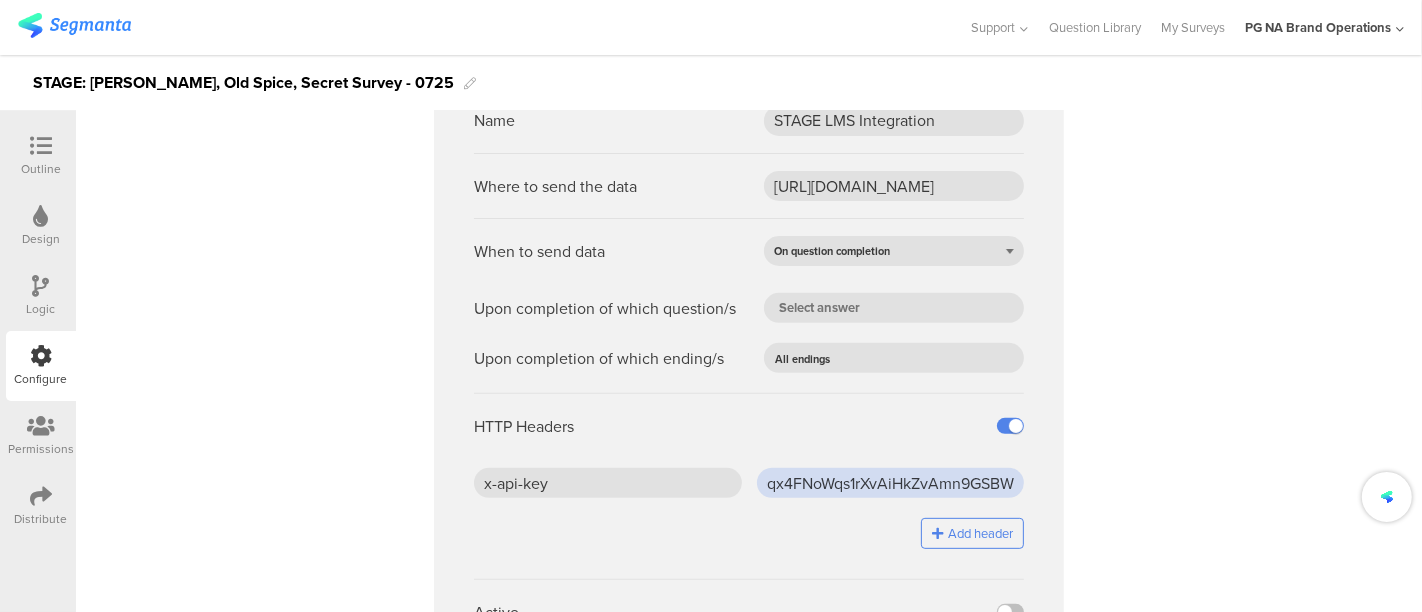 type on "BWYOQqx4FNoWqs1rXvAiHkZvAmn9GSBW" 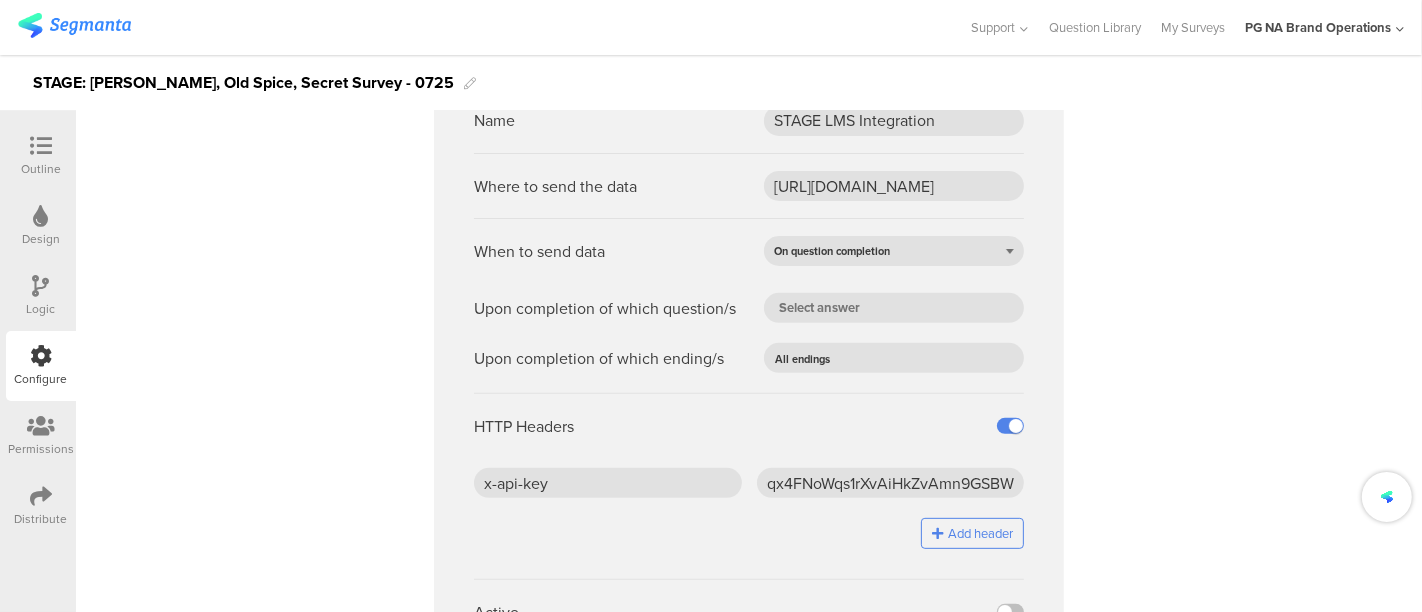 scroll, scrollTop: 0, scrollLeft: 0, axis: both 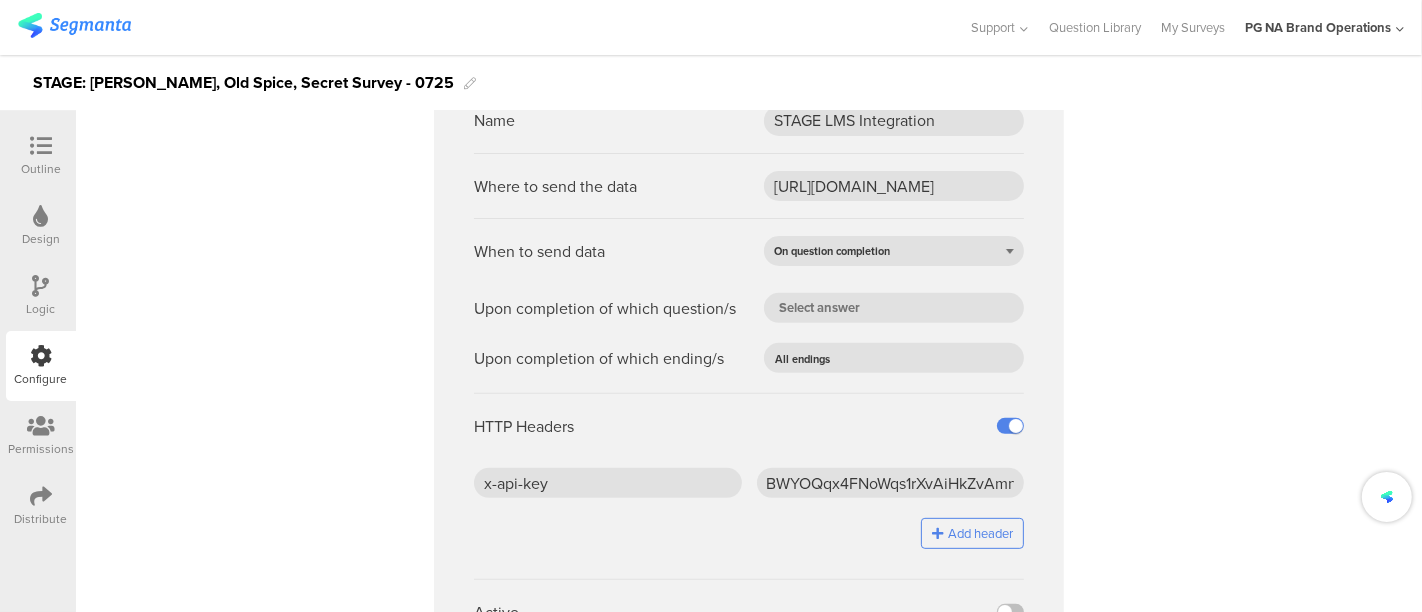 click on "Add header" at bounding box center [749, 533] 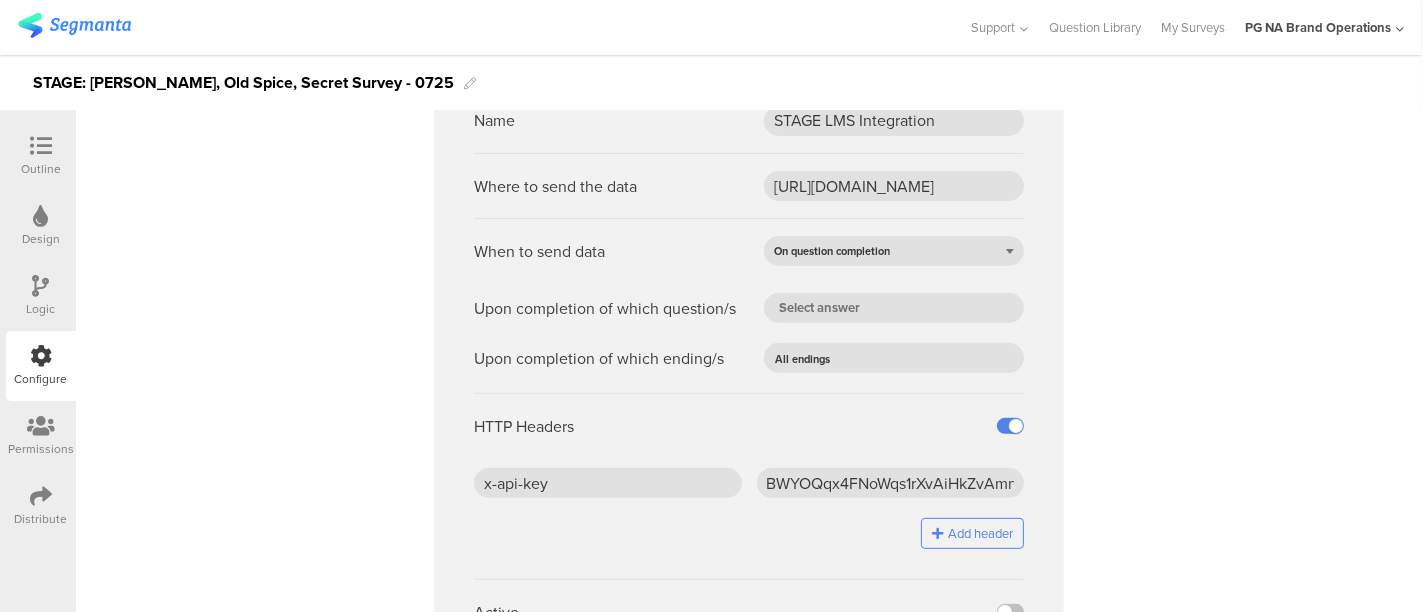 scroll, scrollTop: 757, scrollLeft: 0, axis: vertical 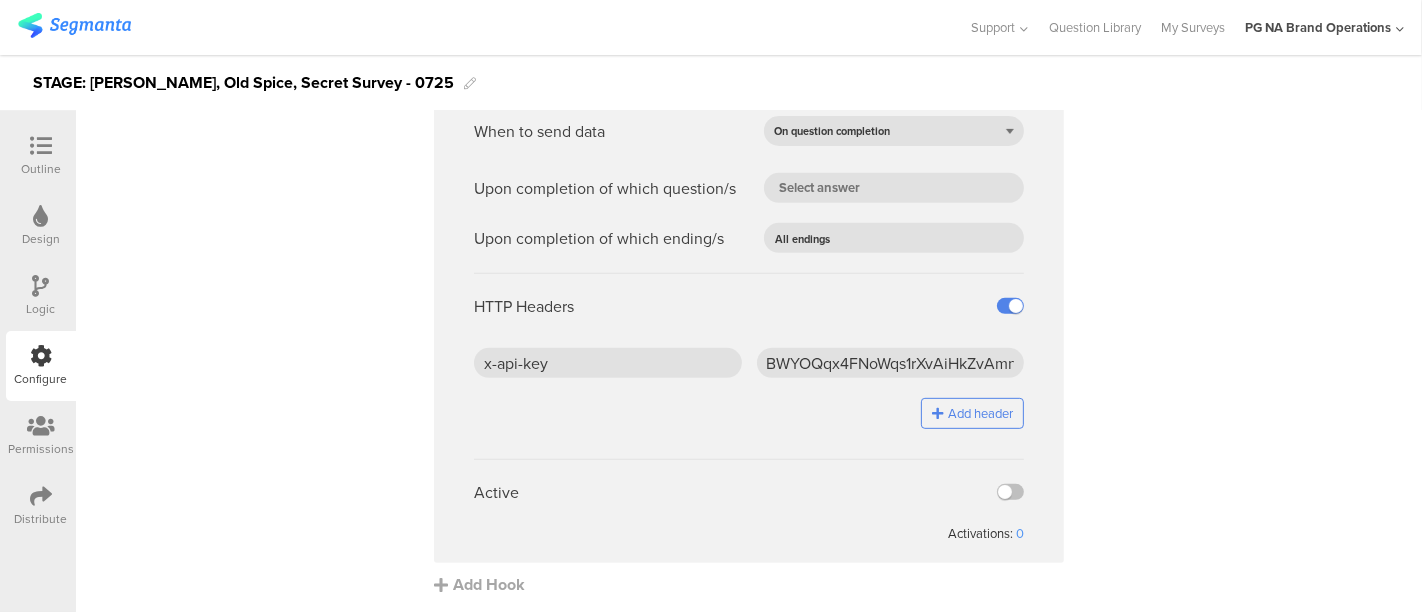 click on "Name
CDP Events Webhook
Where to send the data
https://fn.segmentapis.com/?b=dURyUXBBcE5XTWhnc2pKalV5WEZ2ZDo6SUNOVnR5a2htUTJwYldEY3AyYVcwcEhQTVRydVl4ME4=
When to send data
On question completion
Upon completion of which question/s
Upon completion of which ending/s
All endings   All endings 1   Thank you!
HTTP Headers
Active
Activations:
0" at bounding box center (749, 20) 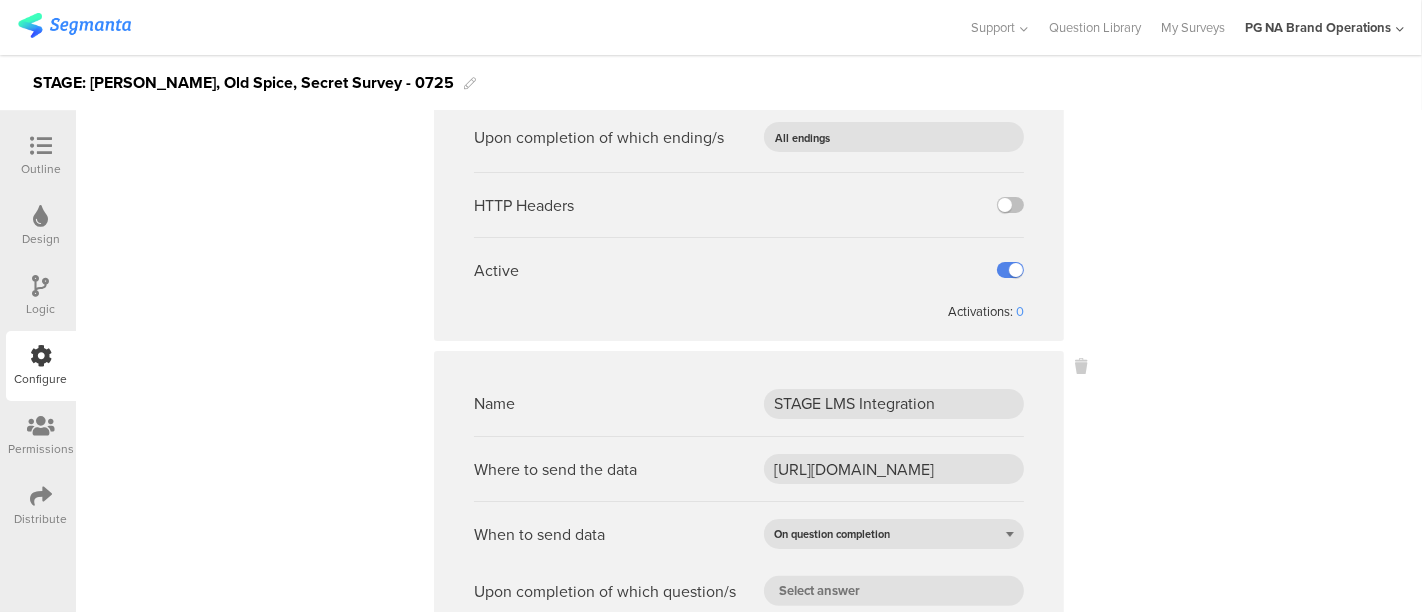 scroll, scrollTop: 0, scrollLeft: 0, axis: both 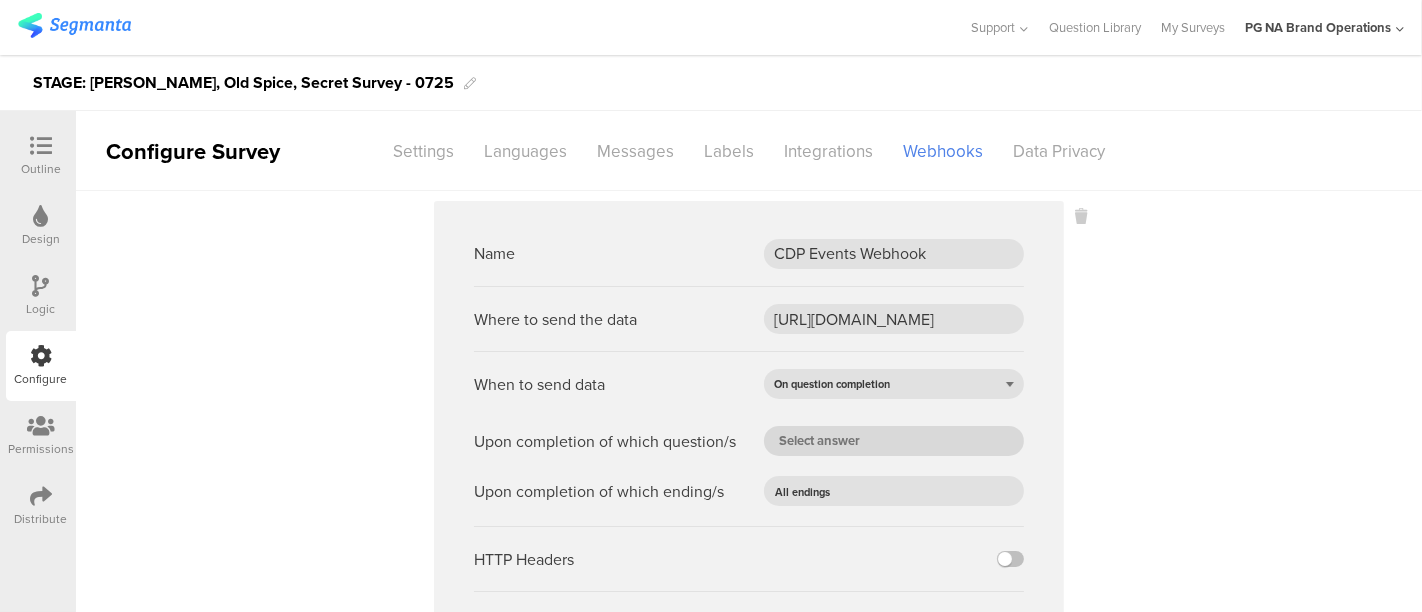 click on "Distribute" at bounding box center [41, 506] 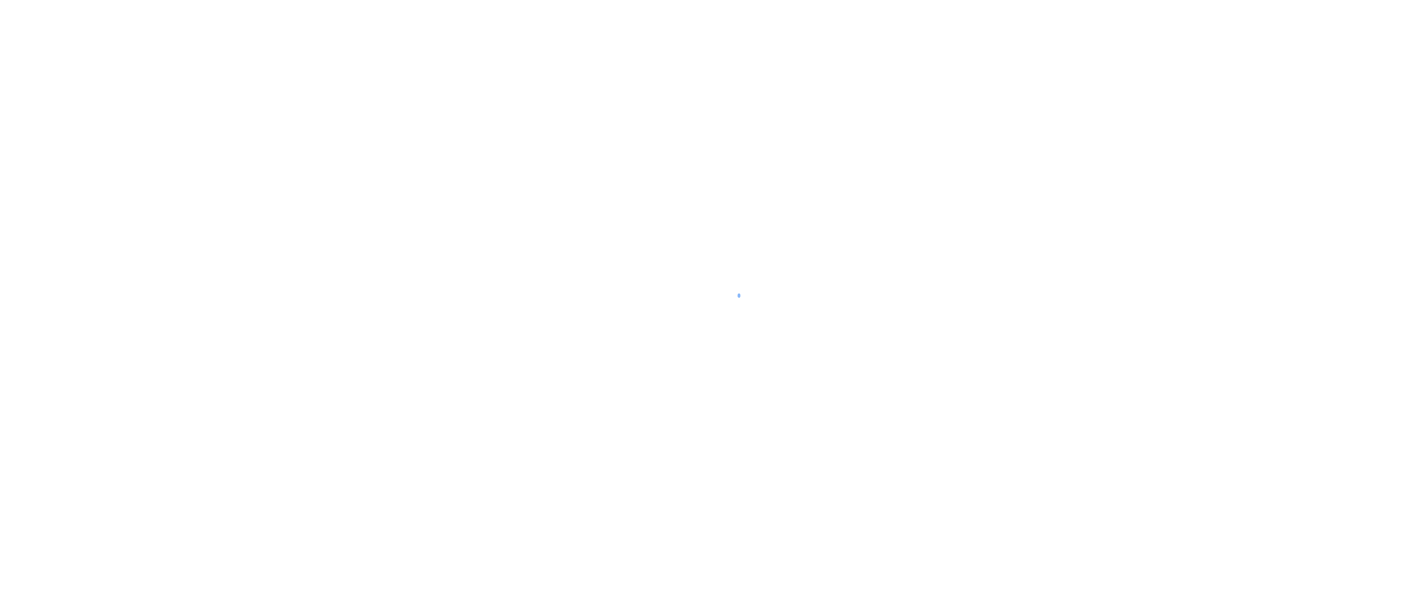 scroll, scrollTop: 0, scrollLeft: 0, axis: both 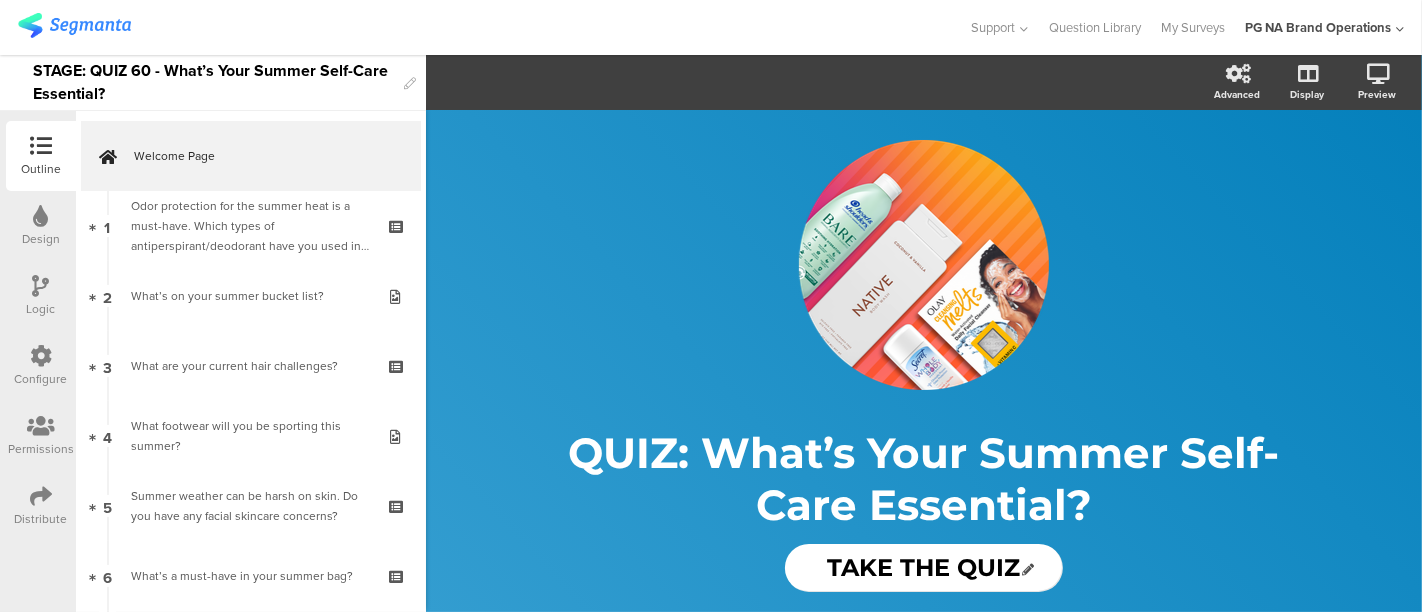 click at bounding box center (41, 356) 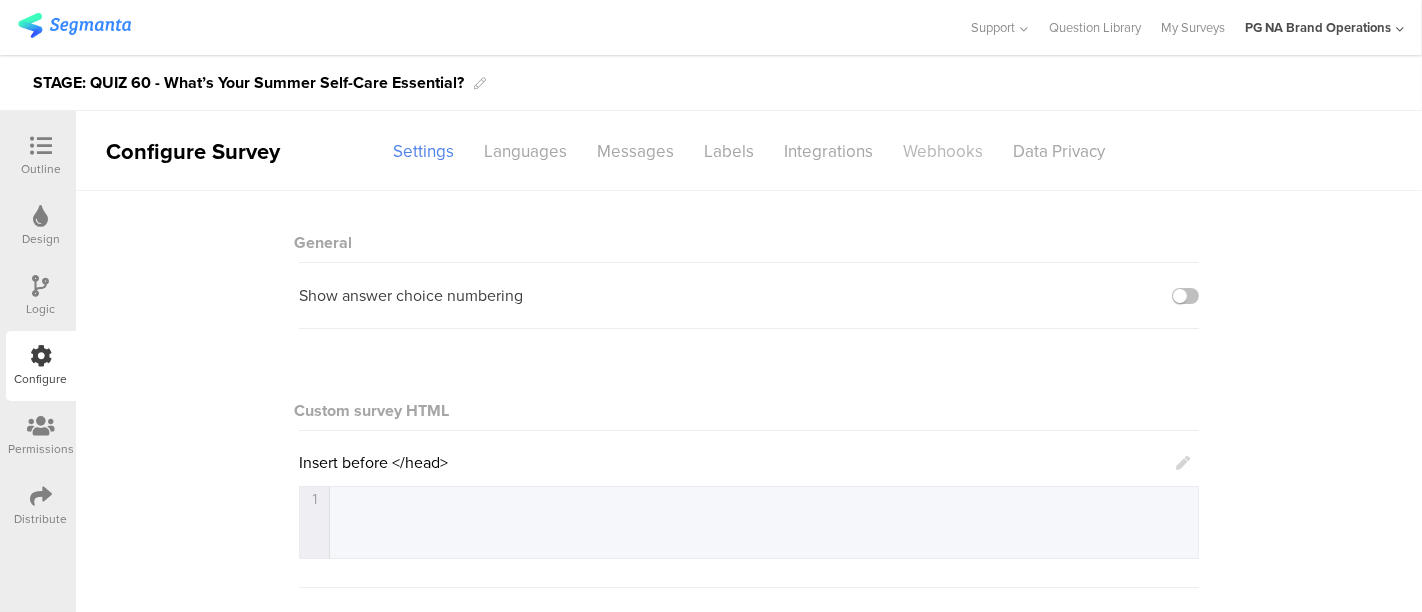click on "Webhooks" at bounding box center (943, 151) 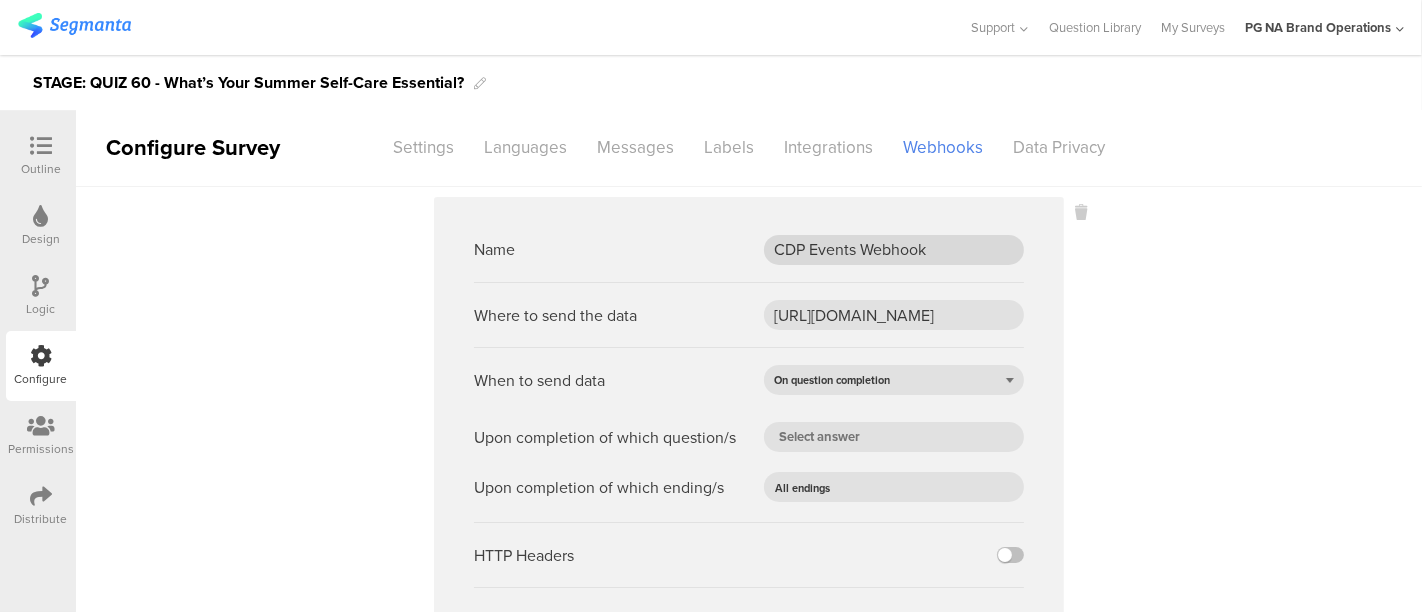 scroll, scrollTop: 0, scrollLeft: 0, axis: both 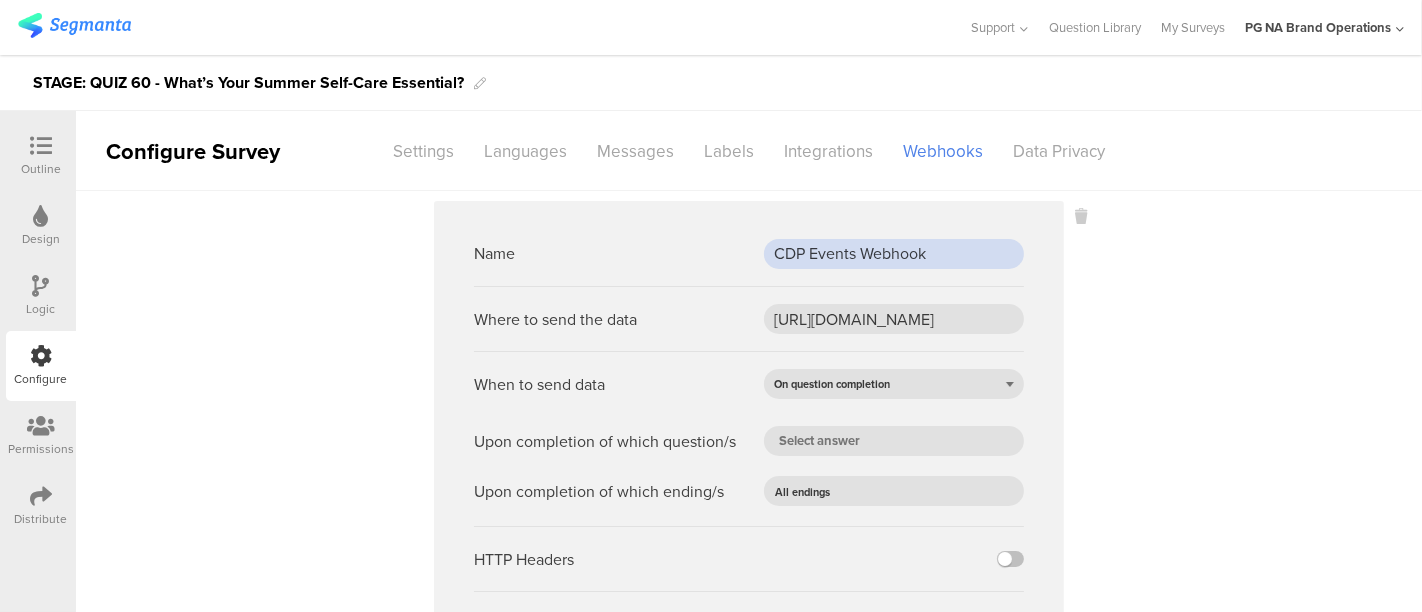 click on "CDP Events Webhook" at bounding box center [894, 254] 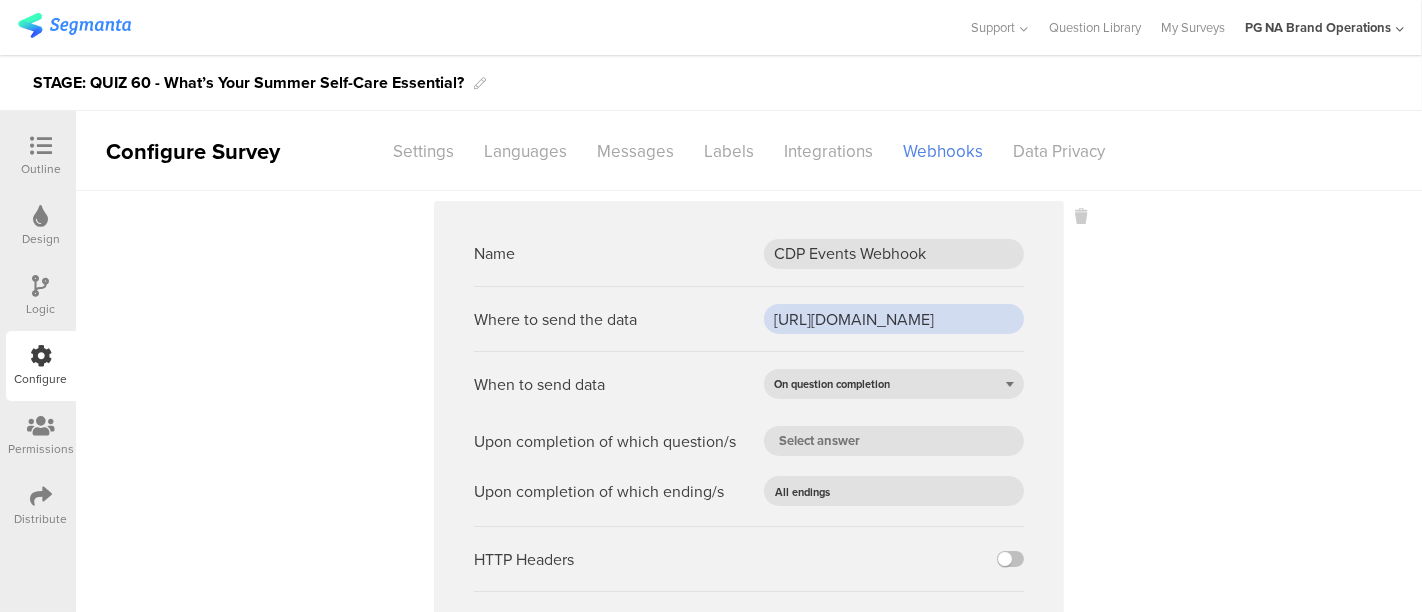 click on "[URL][DOMAIN_NAME]" at bounding box center [894, 319] 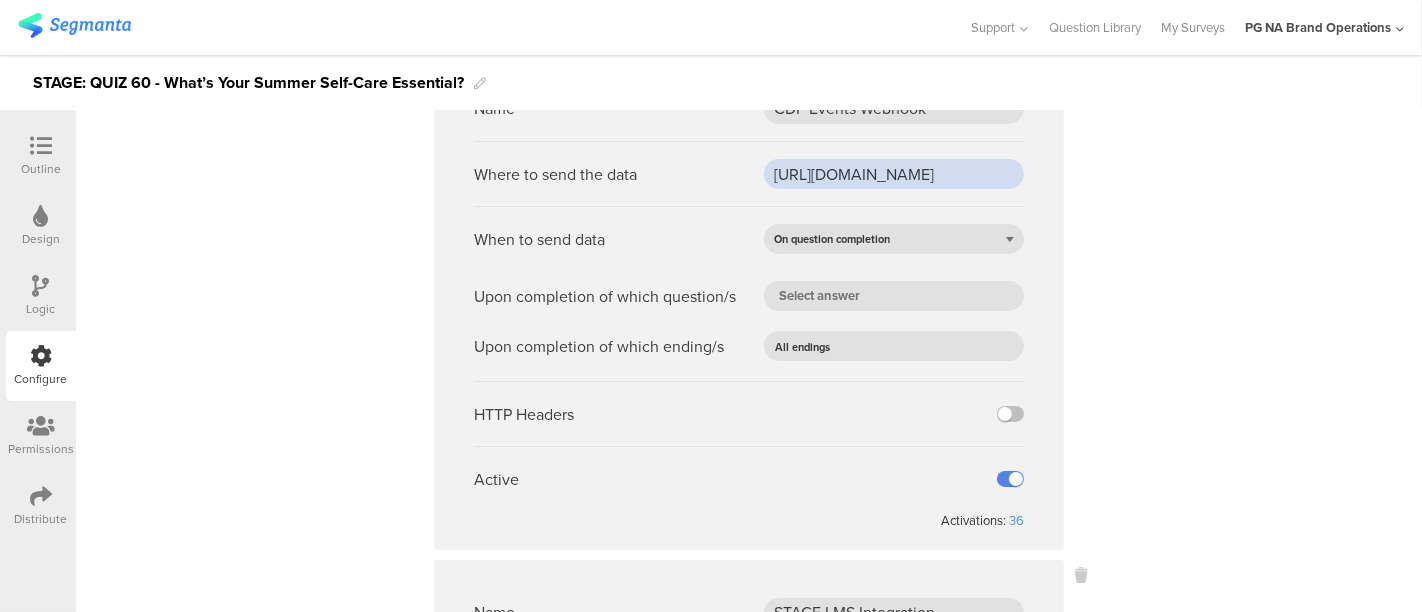 scroll, scrollTop: 140, scrollLeft: 0, axis: vertical 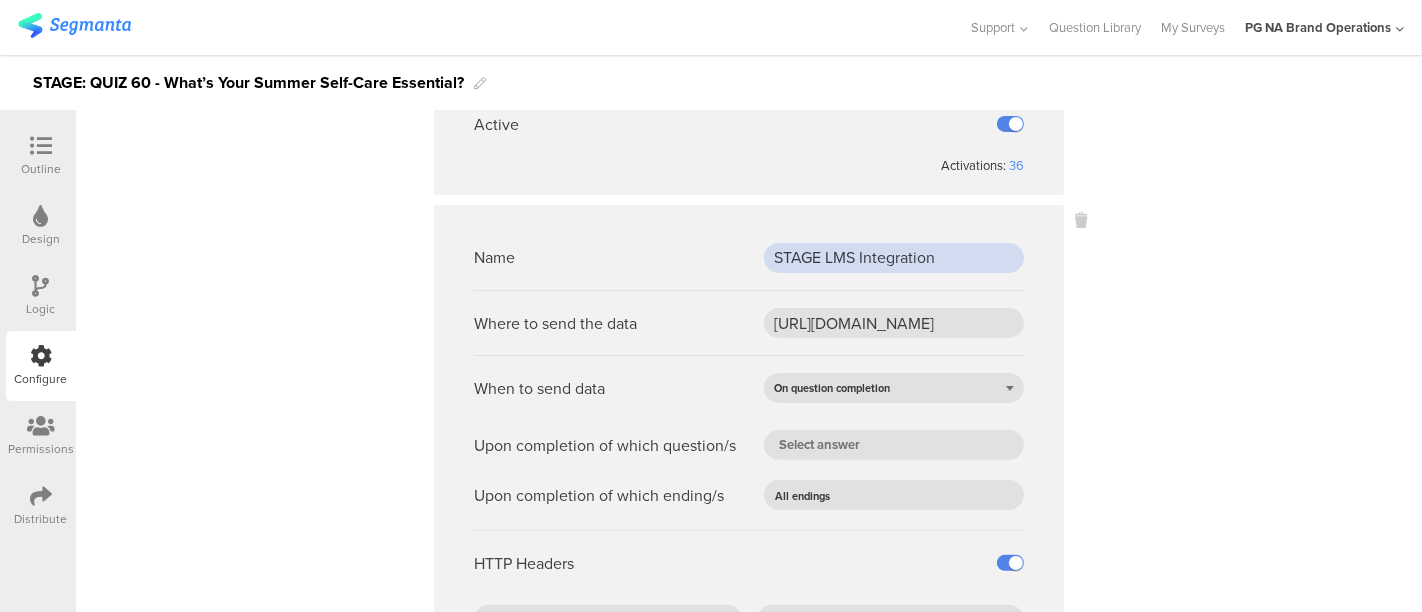 click on "STAGE LMS Integration" at bounding box center (894, 258) 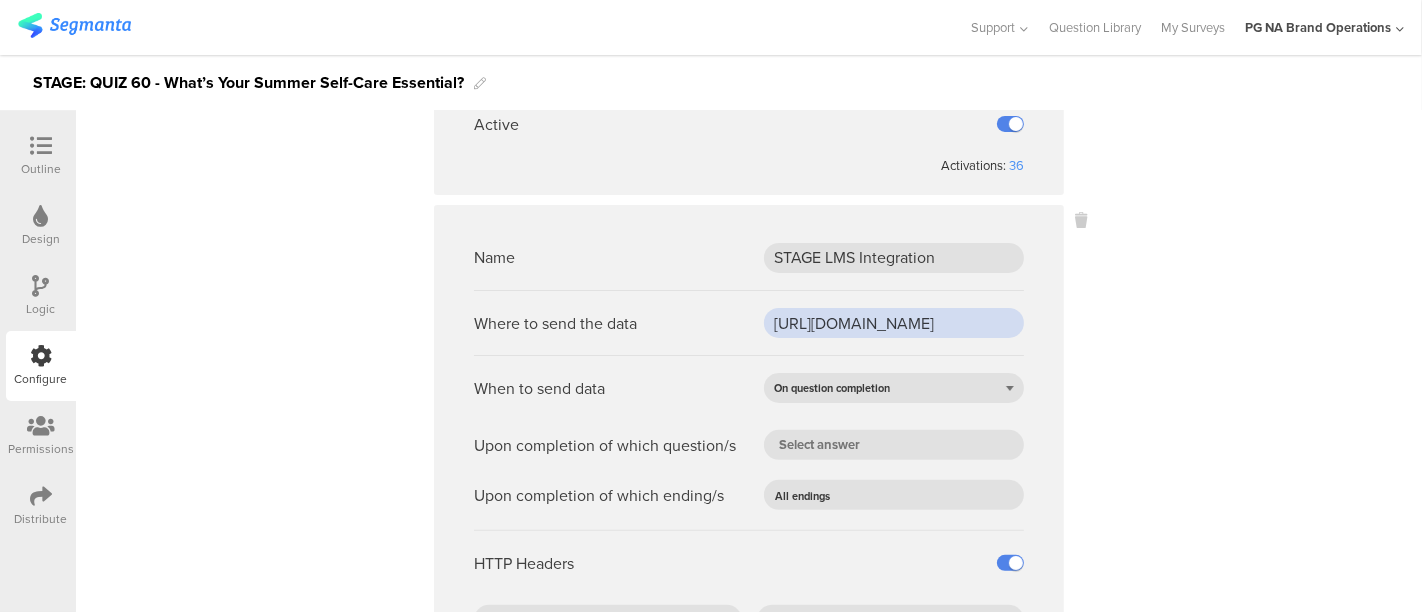 click on "[URL][DOMAIN_NAME]" at bounding box center [894, 323] 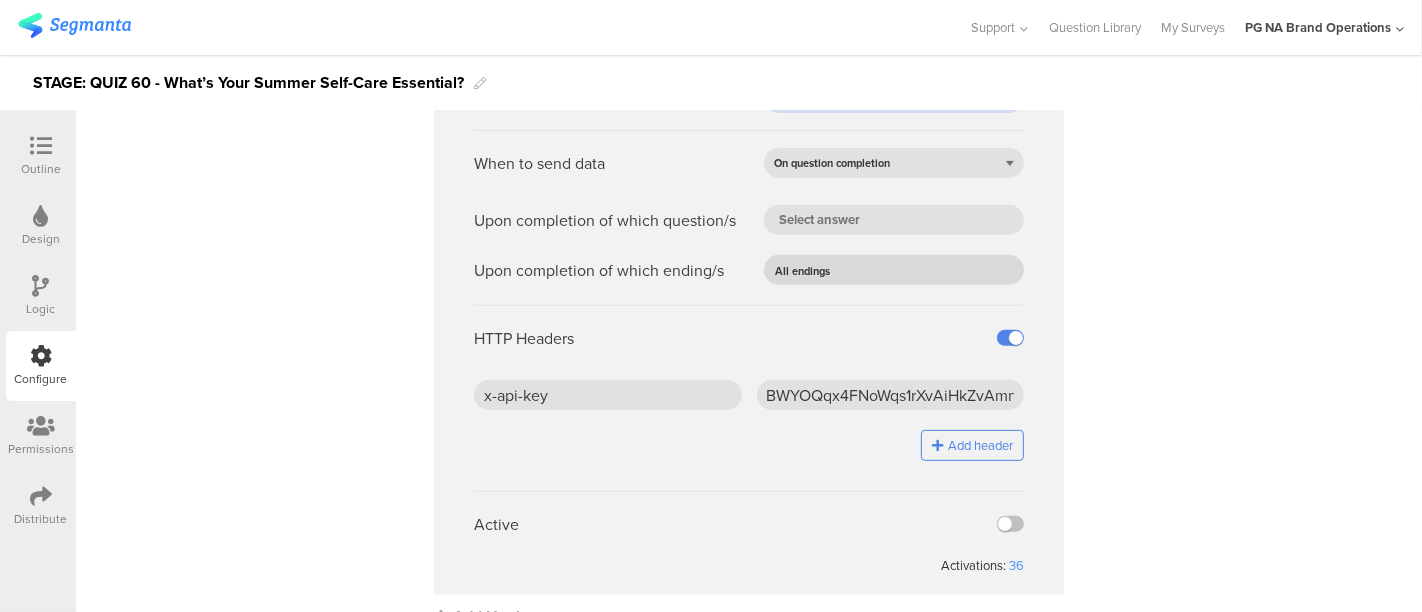 scroll, scrollTop: 726, scrollLeft: 0, axis: vertical 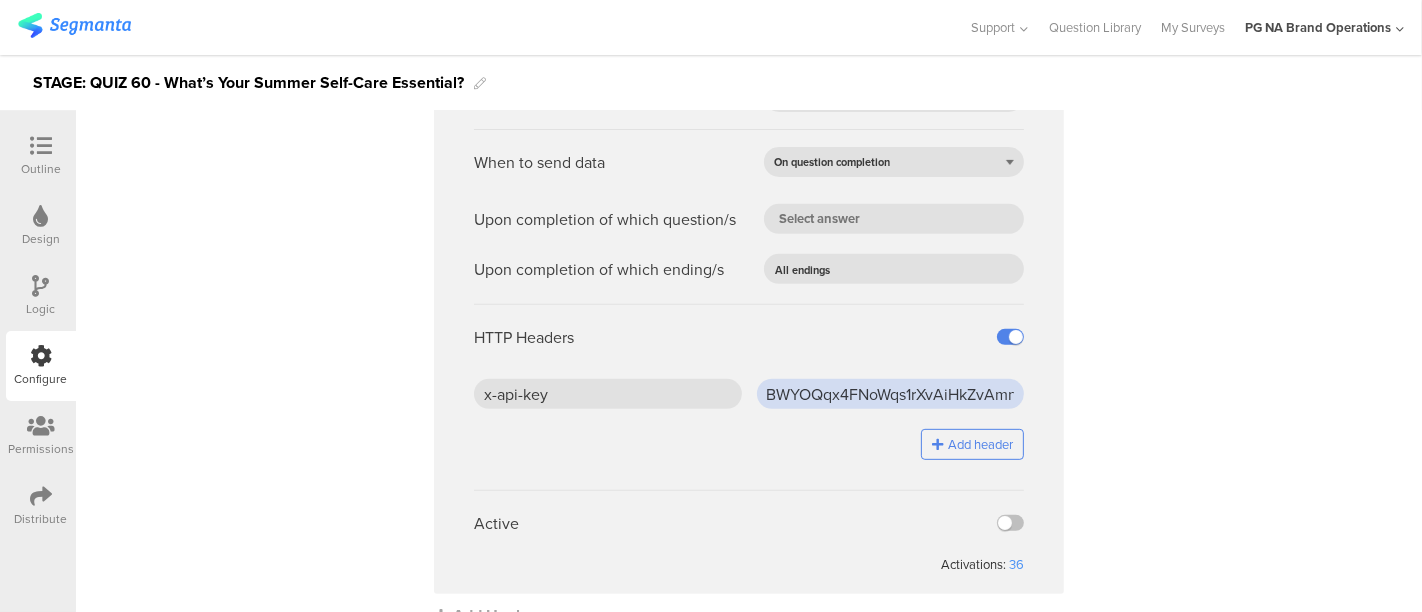 click on "BWYOQqx4FNoWqs1rXvAiHkZvAmn9GSBW" at bounding box center [891, 394] 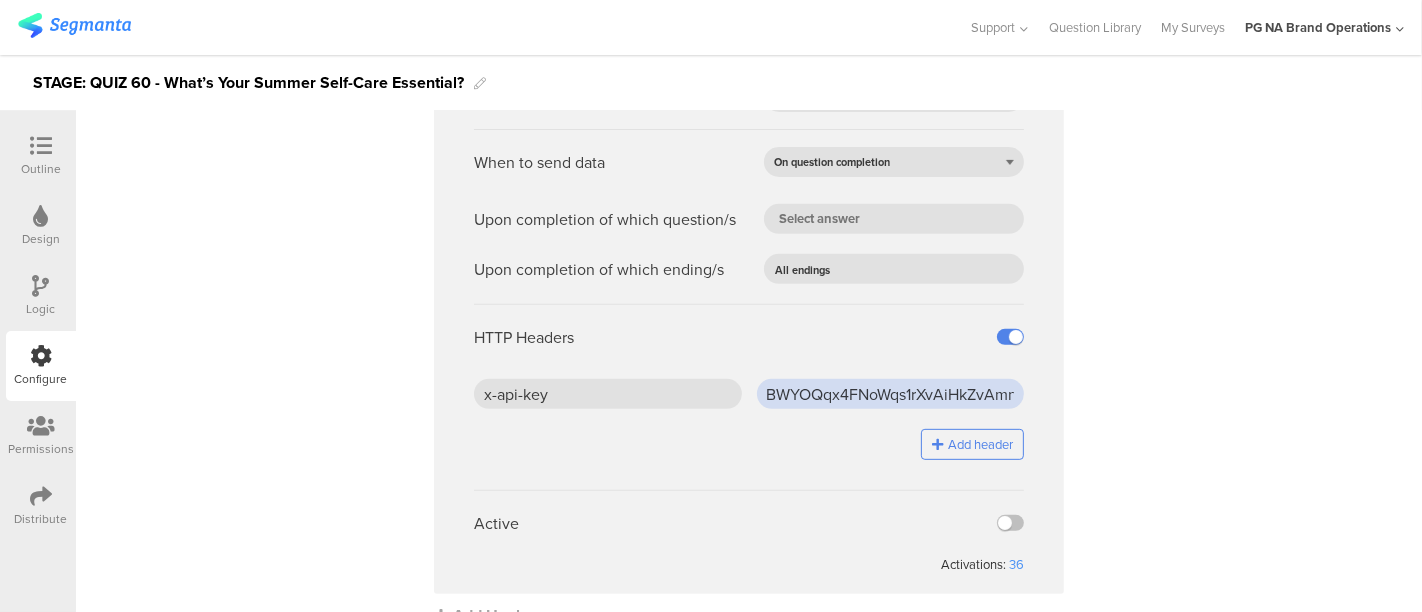 scroll, scrollTop: 757, scrollLeft: 0, axis: vertical 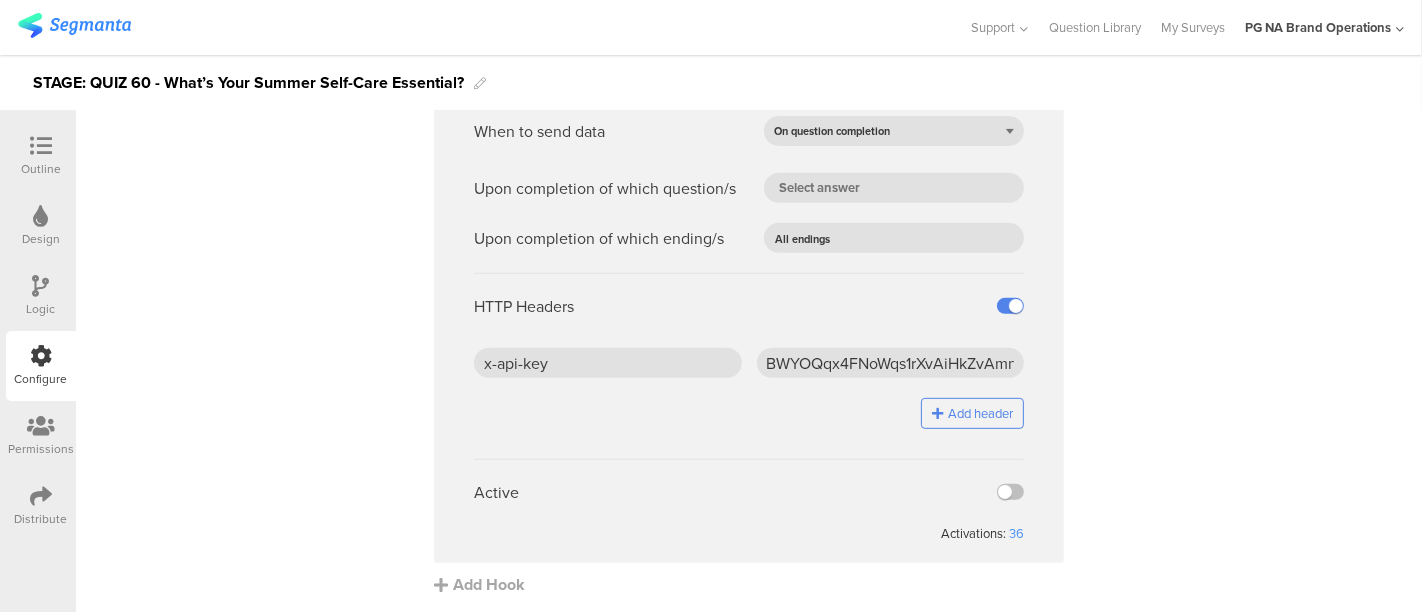 click on "Name
CDP Events [GEOGRAPHIC_DATA]
Where to send the data
[URL][DOMAIN_NAME]
When to send data
On question completion
Upon completion of which question/s
All questions 1   Odor protection for the summer heat is a must-have. Which types of antiperspirant/deodorant have you used in the past three months? 2   What’s on your summer bucket list? 3   What are your current hair challenges? 4   What footwear will you be sporting this summer? 5   Summer weather can be harsh on skin. Do you have any facial skincare concerns?  6   What’s a must-have in your summer bag? 7   What is your favorite place to shop for skincare products? 8   What’s on your summer playlist? 9   10   11   12   13   14" at bounding box center [749, 20] 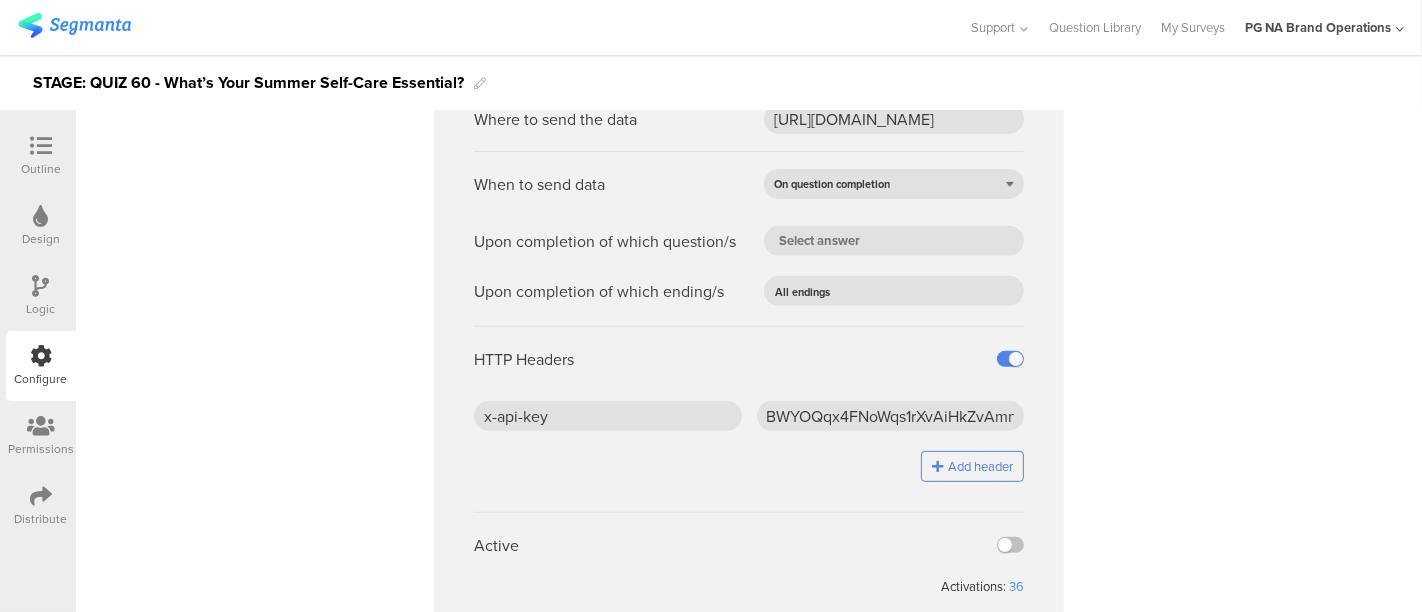 scroll, scrollTop: 757, scrollLeft: 0, axis: vertical 